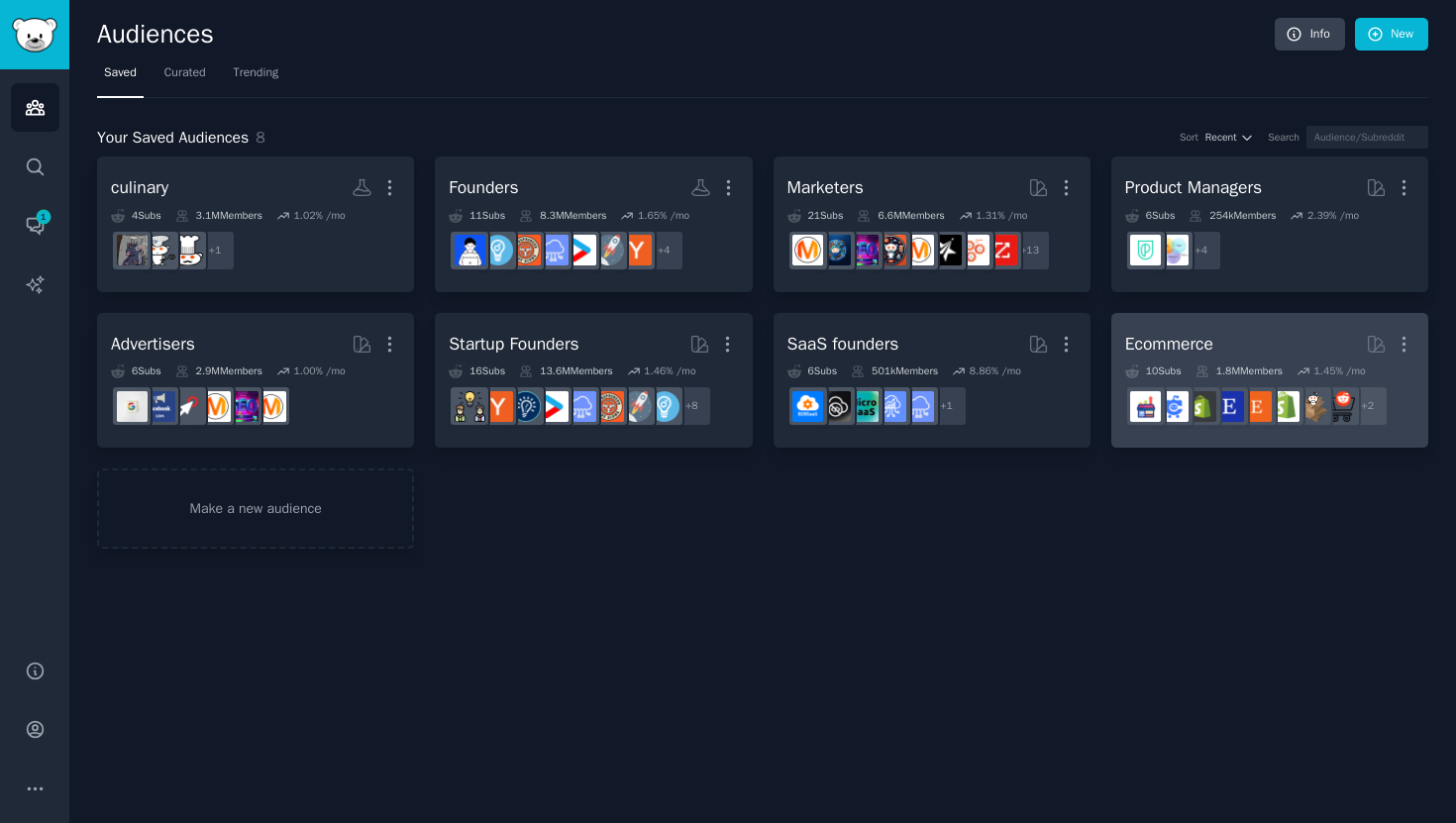 scroll, scrollTop: 0, scrollLeft: 0, axis: both 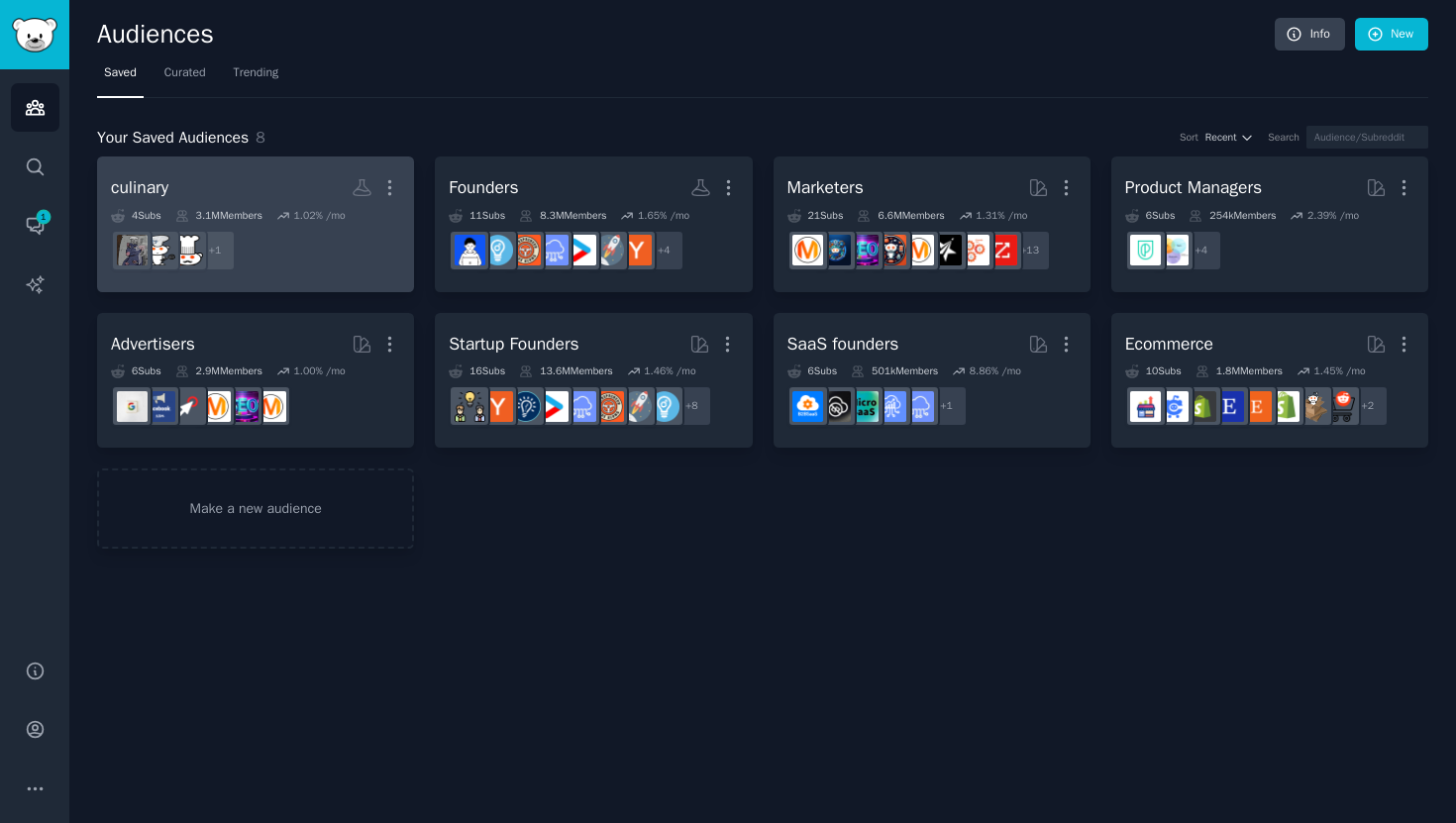 click on "culinary More" at bounding box center (256, 187) 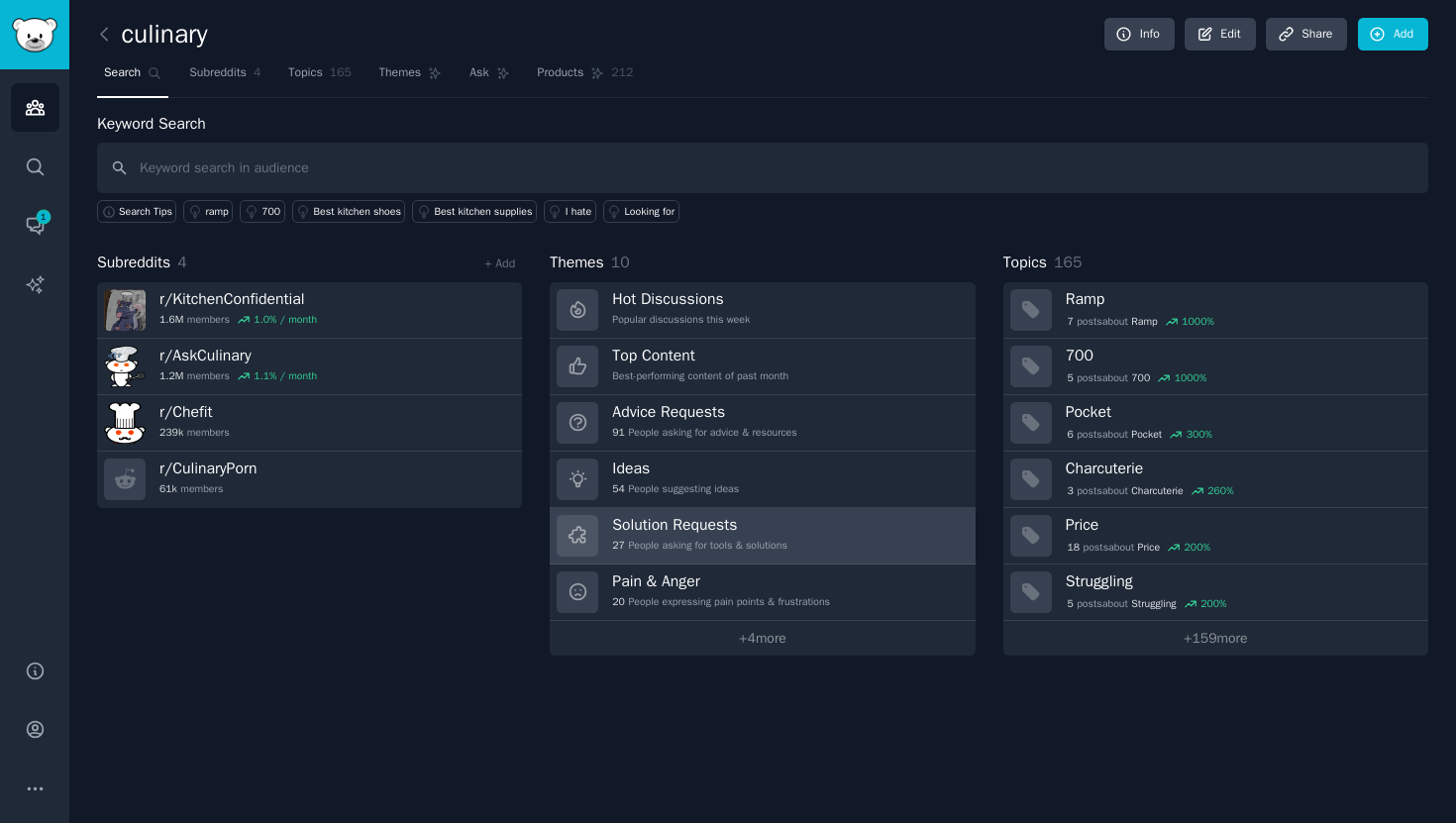 click on "Solution Requests" at bounding box center (699, 525) 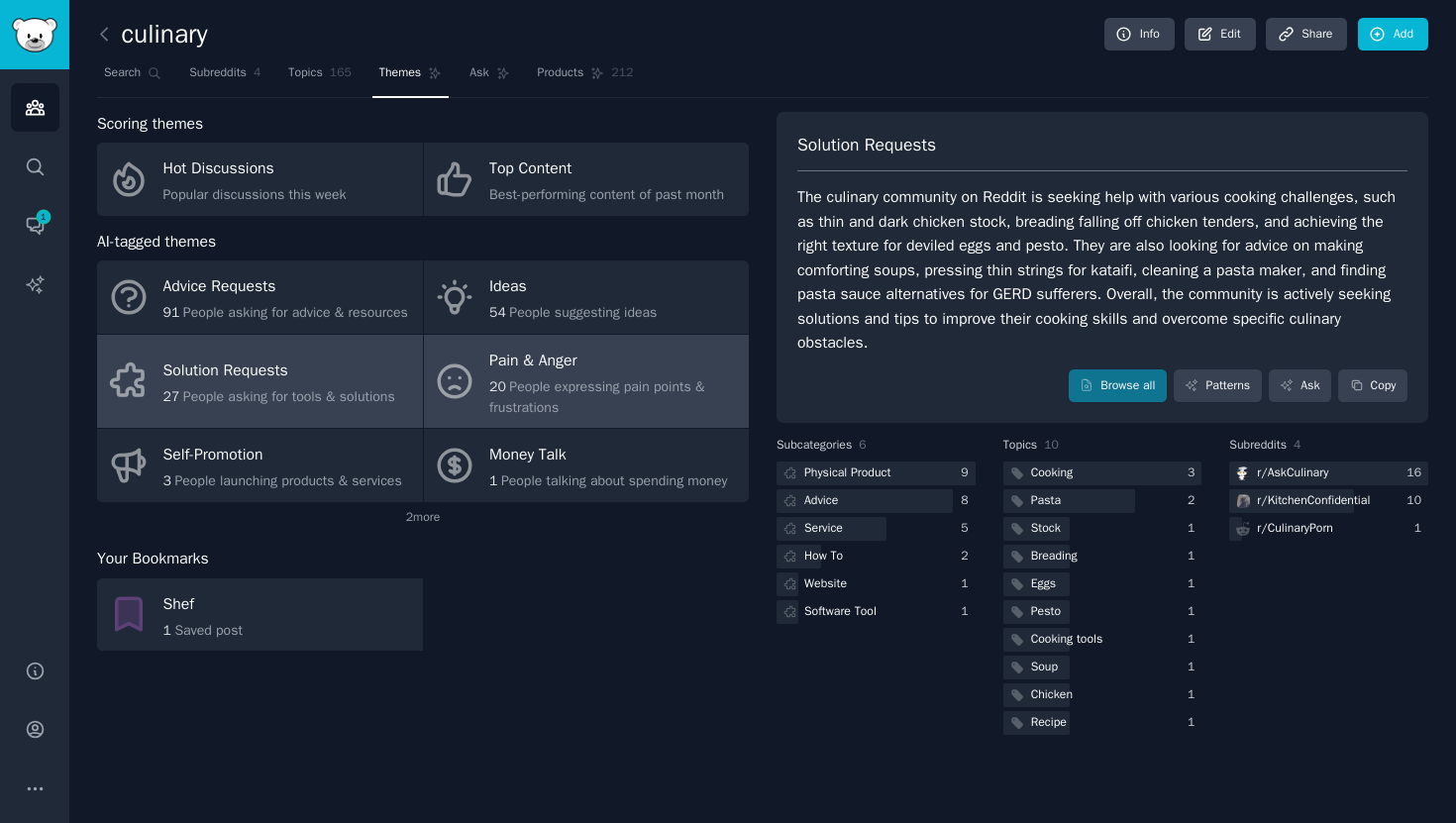 click on "People expressing pain points & frustrations" at bounding box center (596, 397) 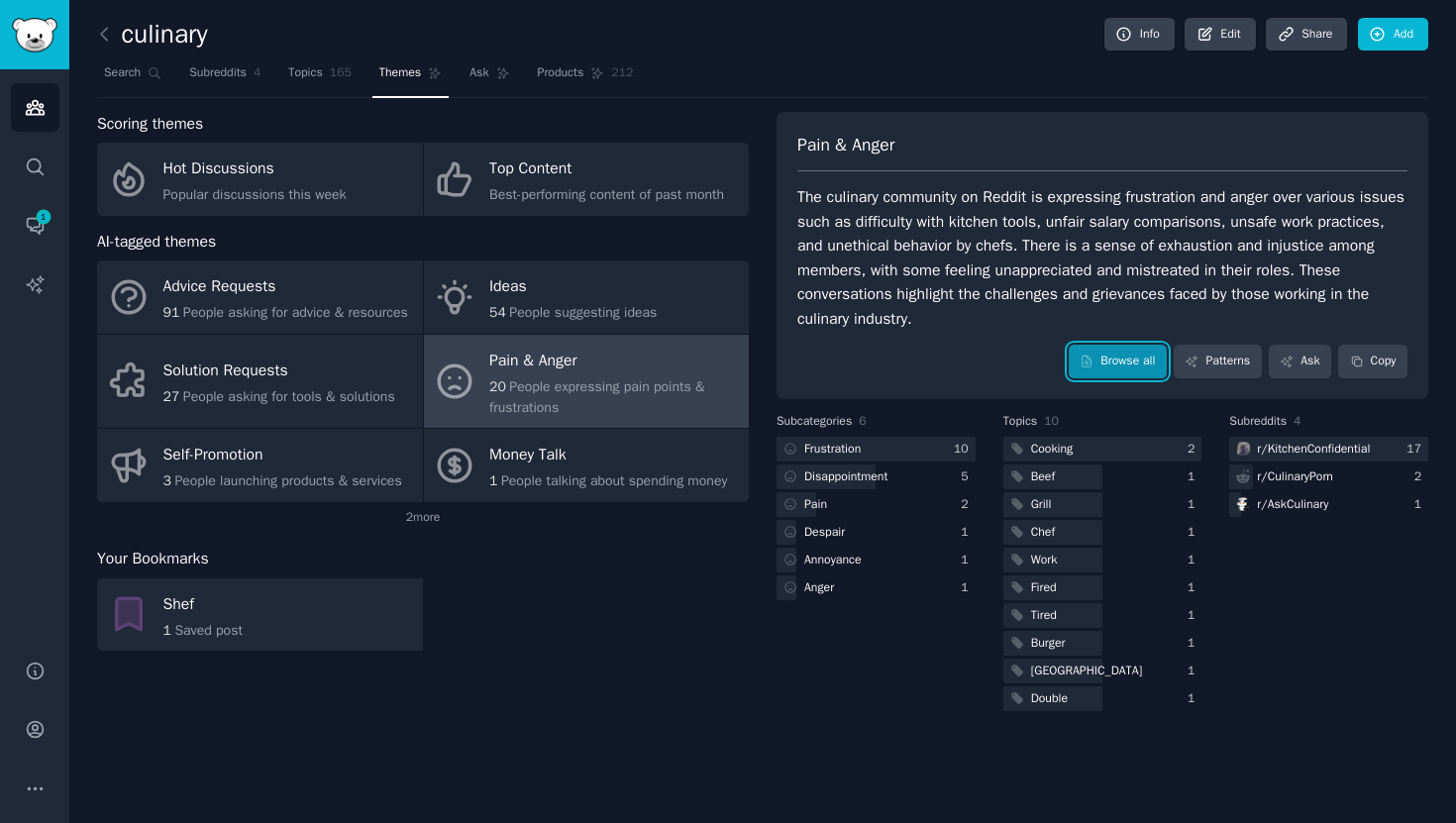 click on "Browse all" at bounding box center (1117, 361) 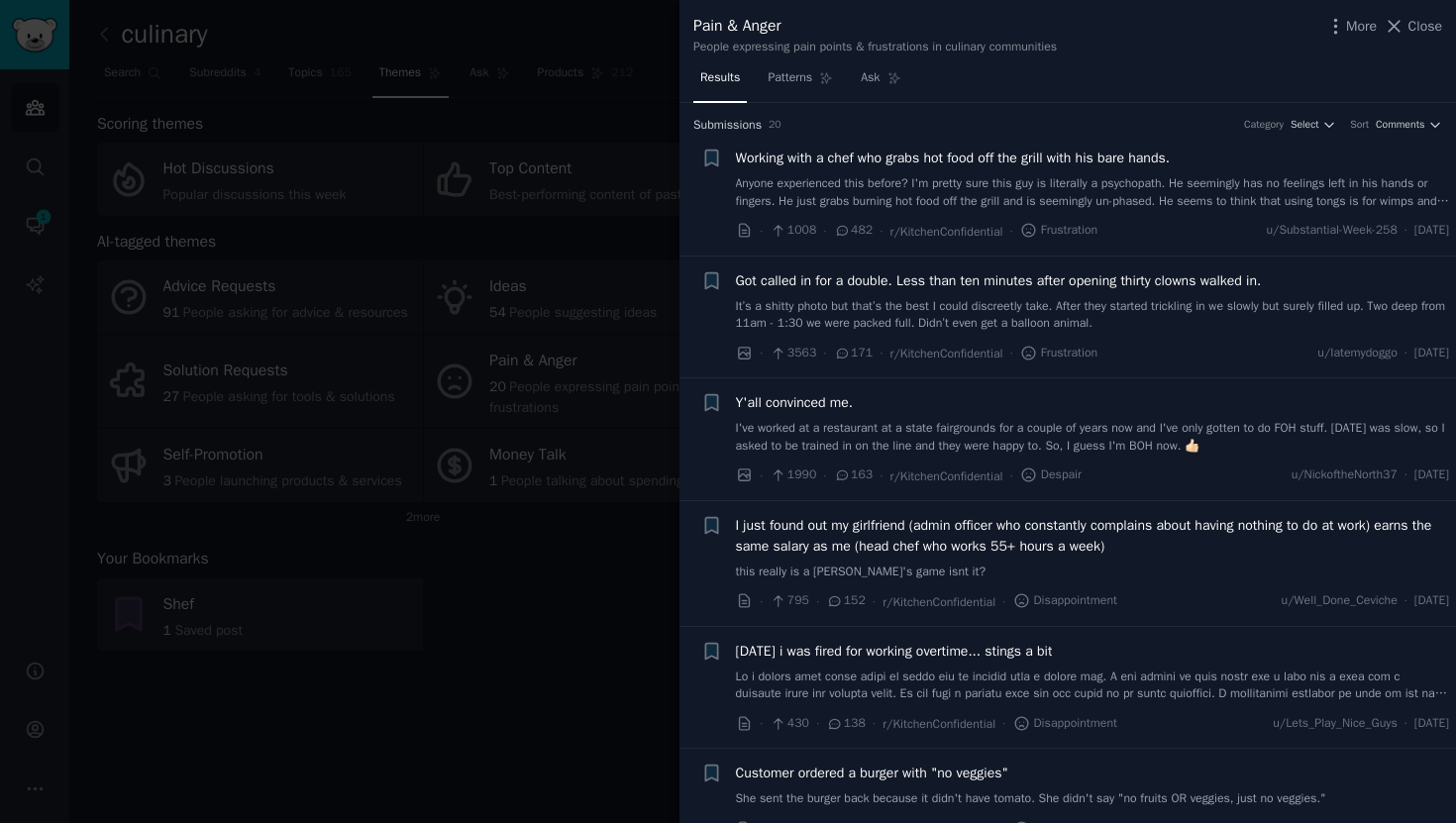 click on "Got called in for a double. Less than ten minutes after opening thirty clowns walked in." at bounding box center (998, 280) 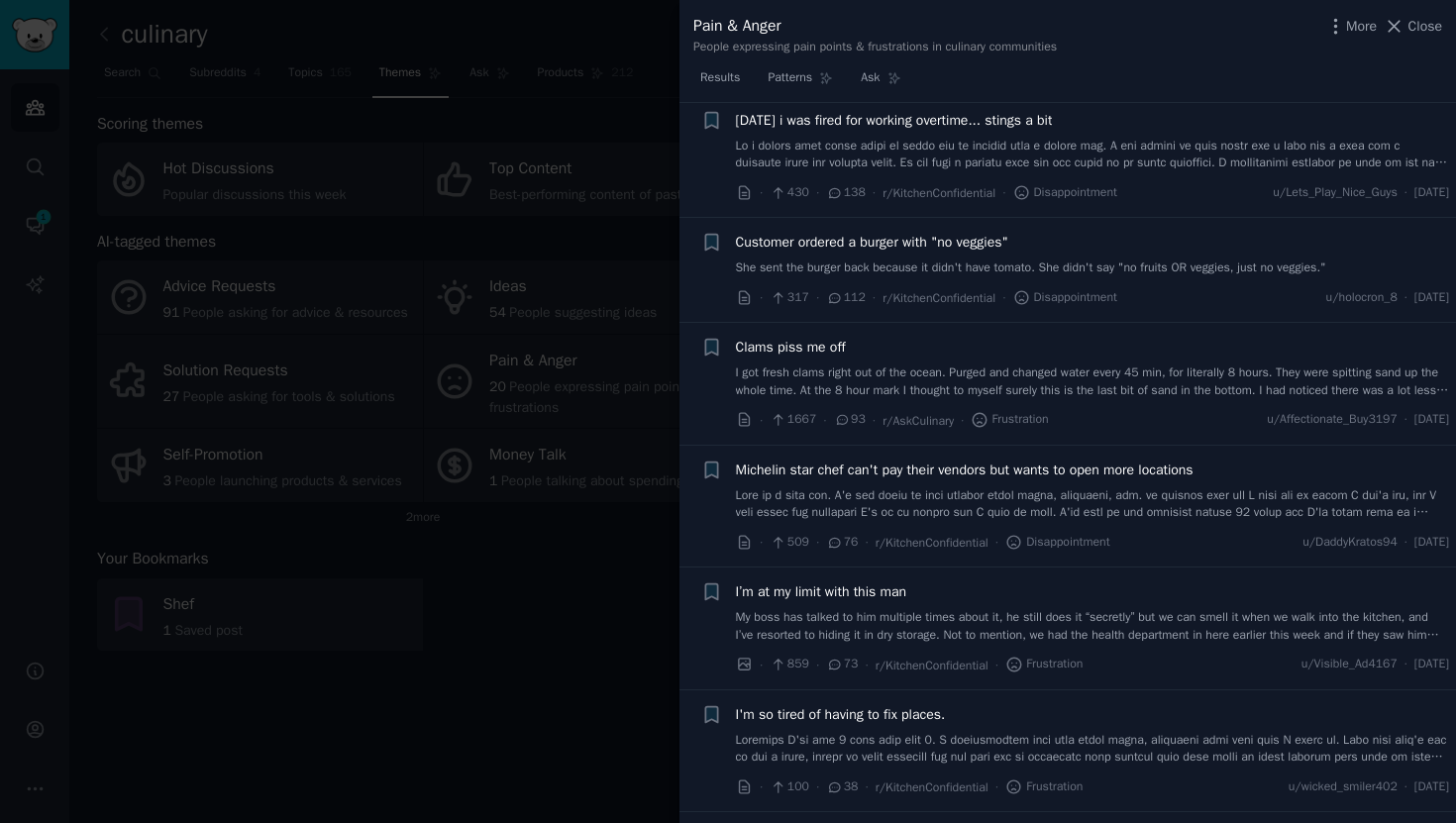 scroll, scrollTop: 847, scrollLeft: 0, axis: vertical 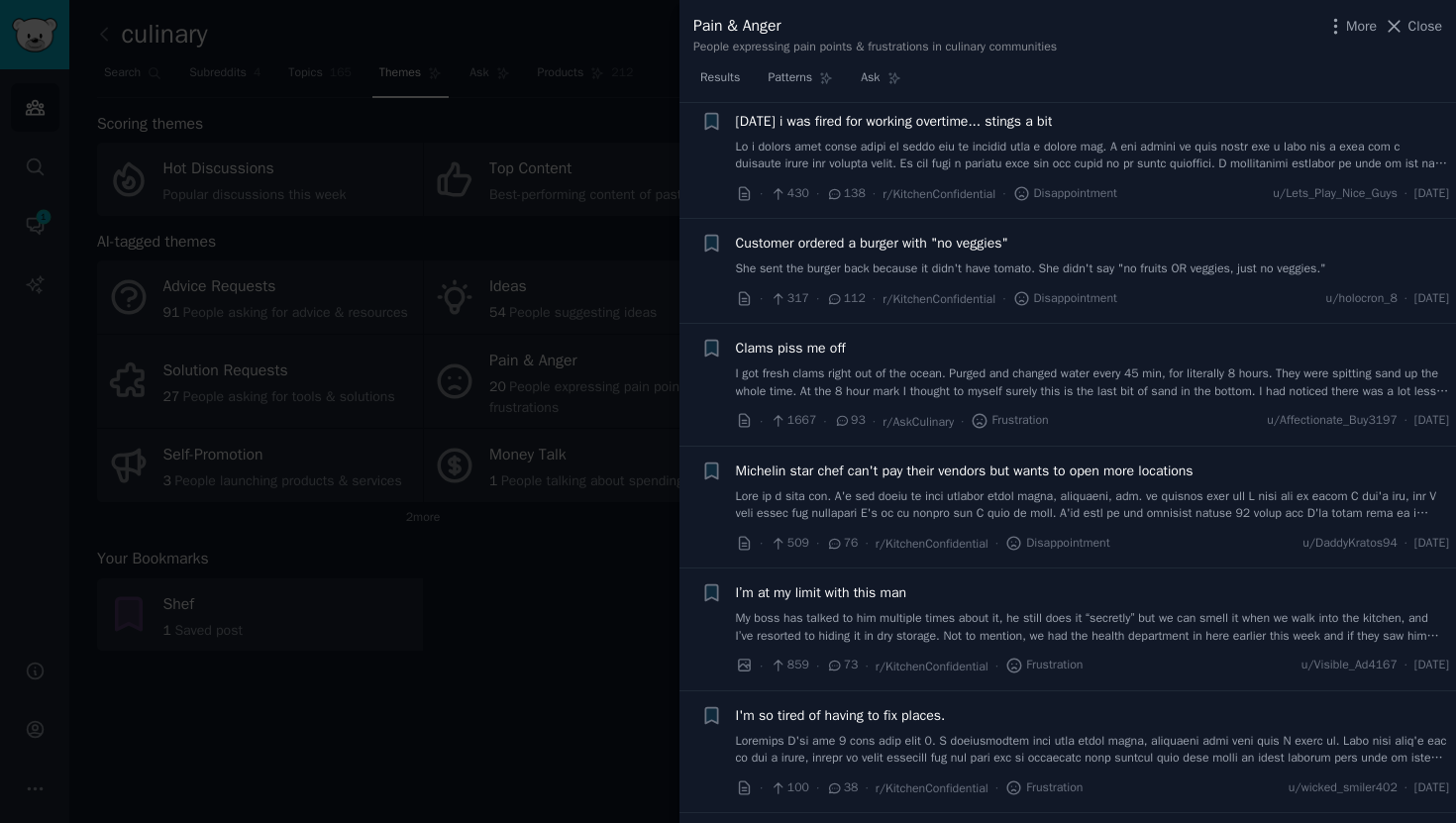 click on "Today i was fired for working overtime... stings a bit" at bounding box center (894, 121) 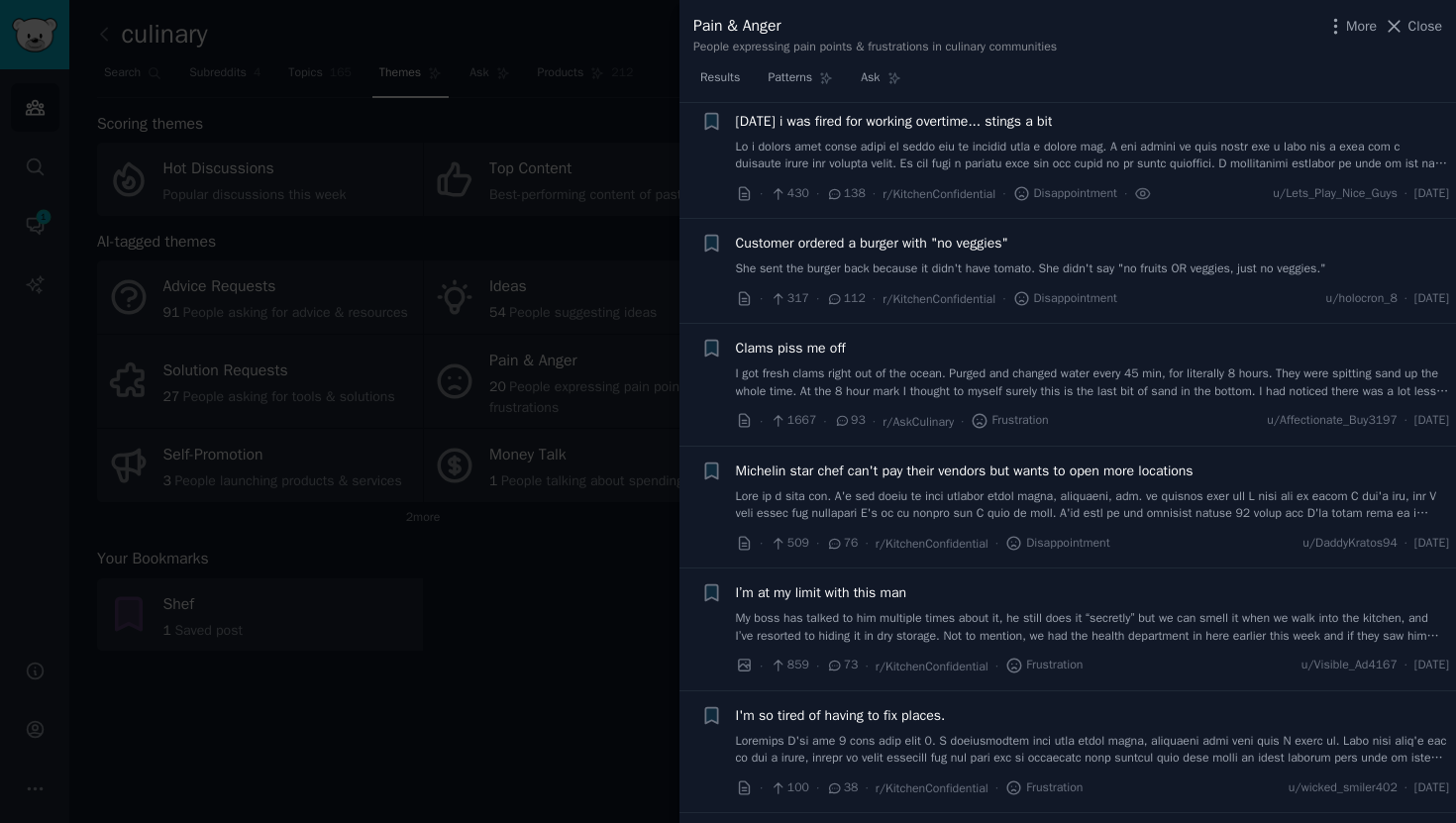 scroll, scrollTop: 841, scrollLeft: 0, axis: vertical 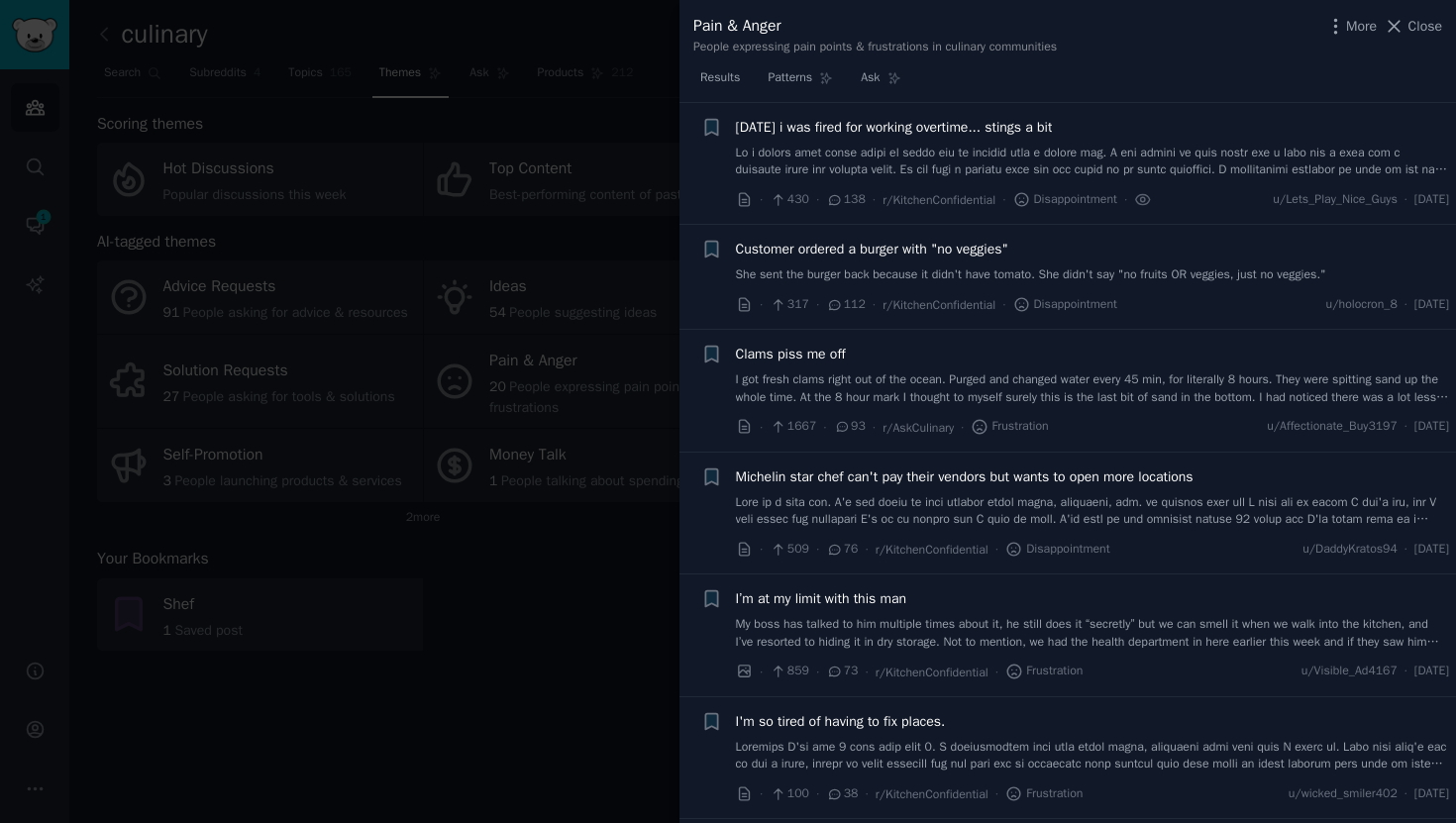click on "Today i was fired for working overtime... stings a bit" at bounding box center [894, 127] 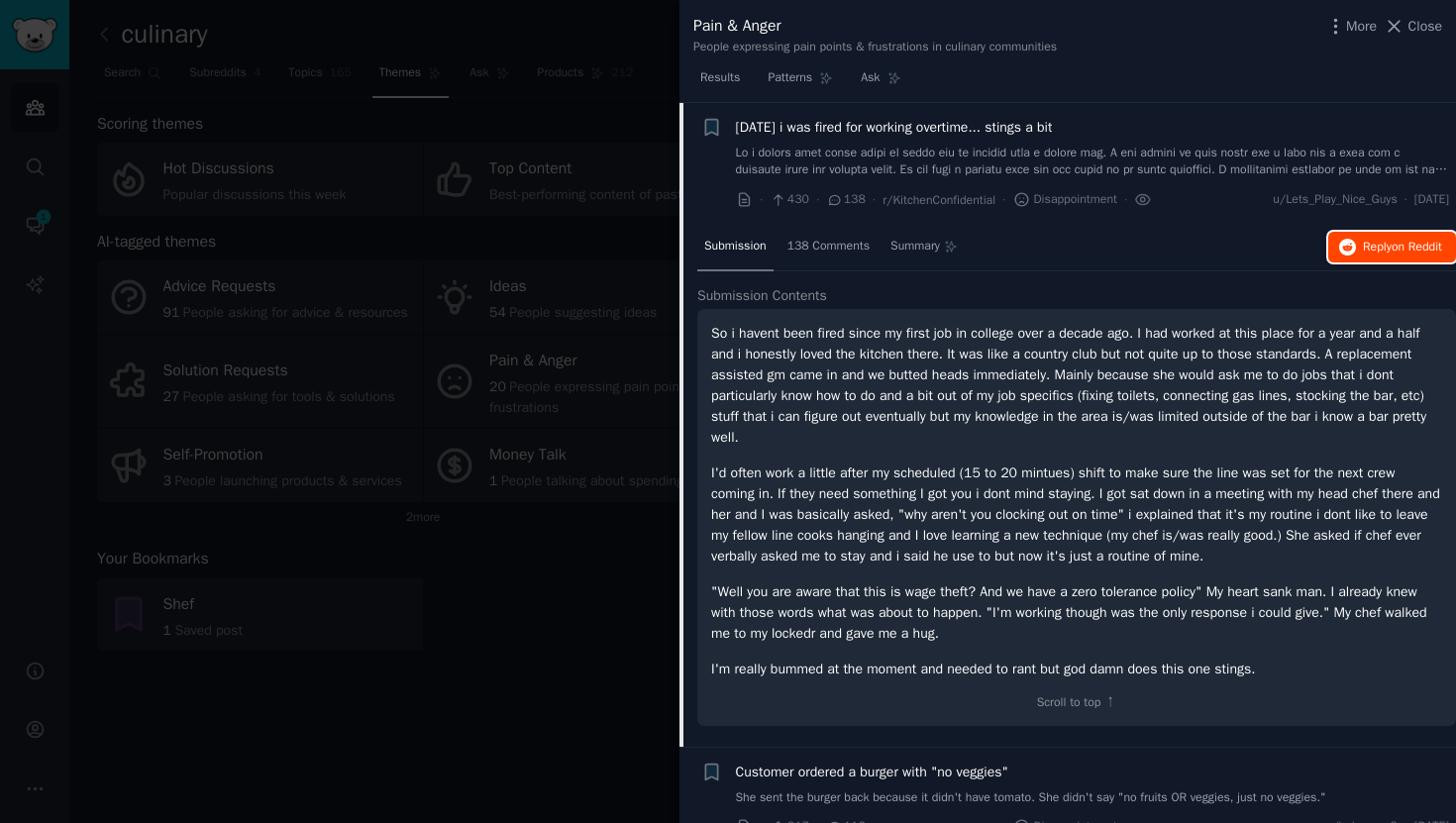 click on "Reply  on Reddit" at bounding box center [1403, 248] 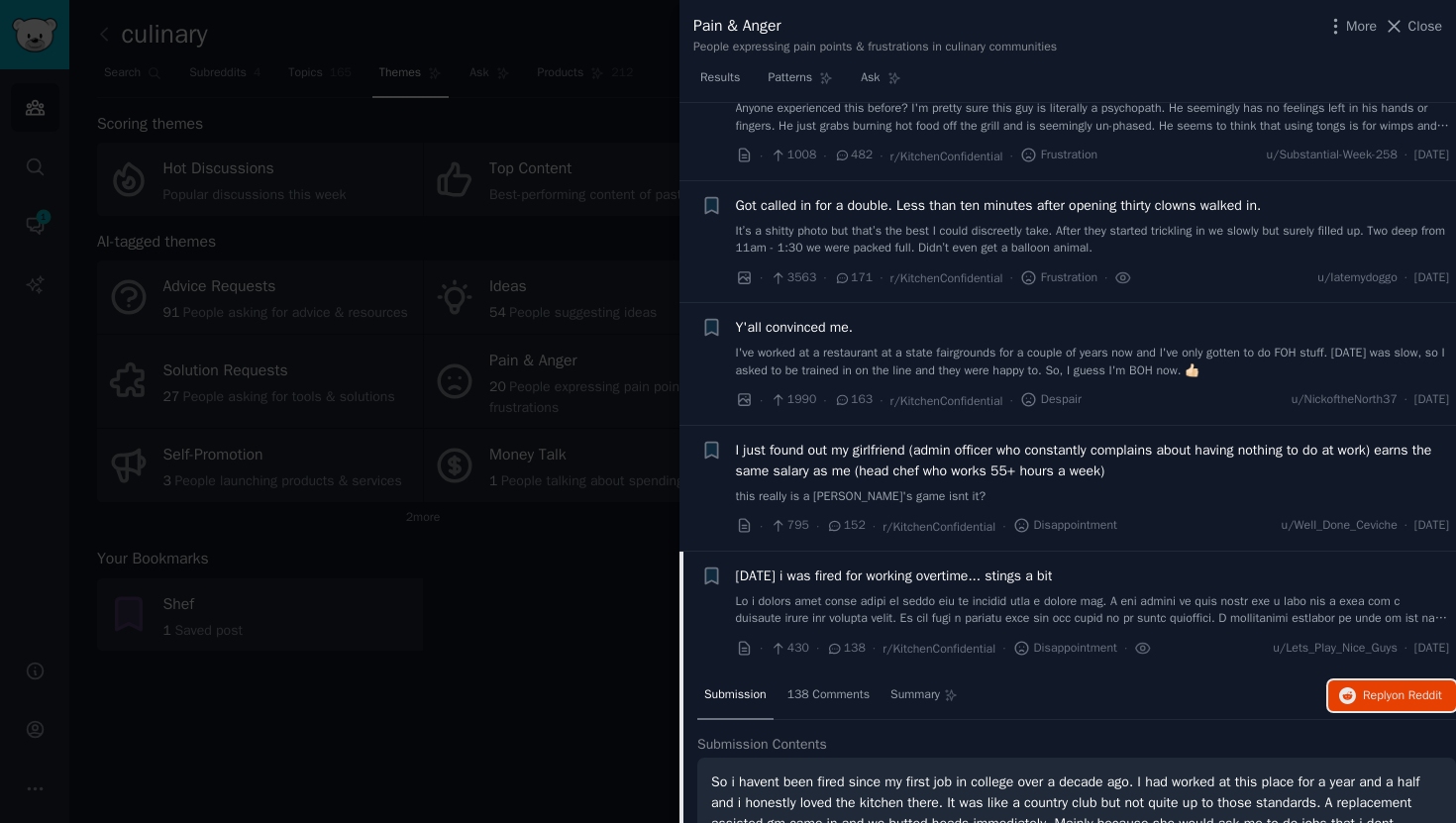 scroll, scrollTop: 0, scrollLeft: 0, axis: both 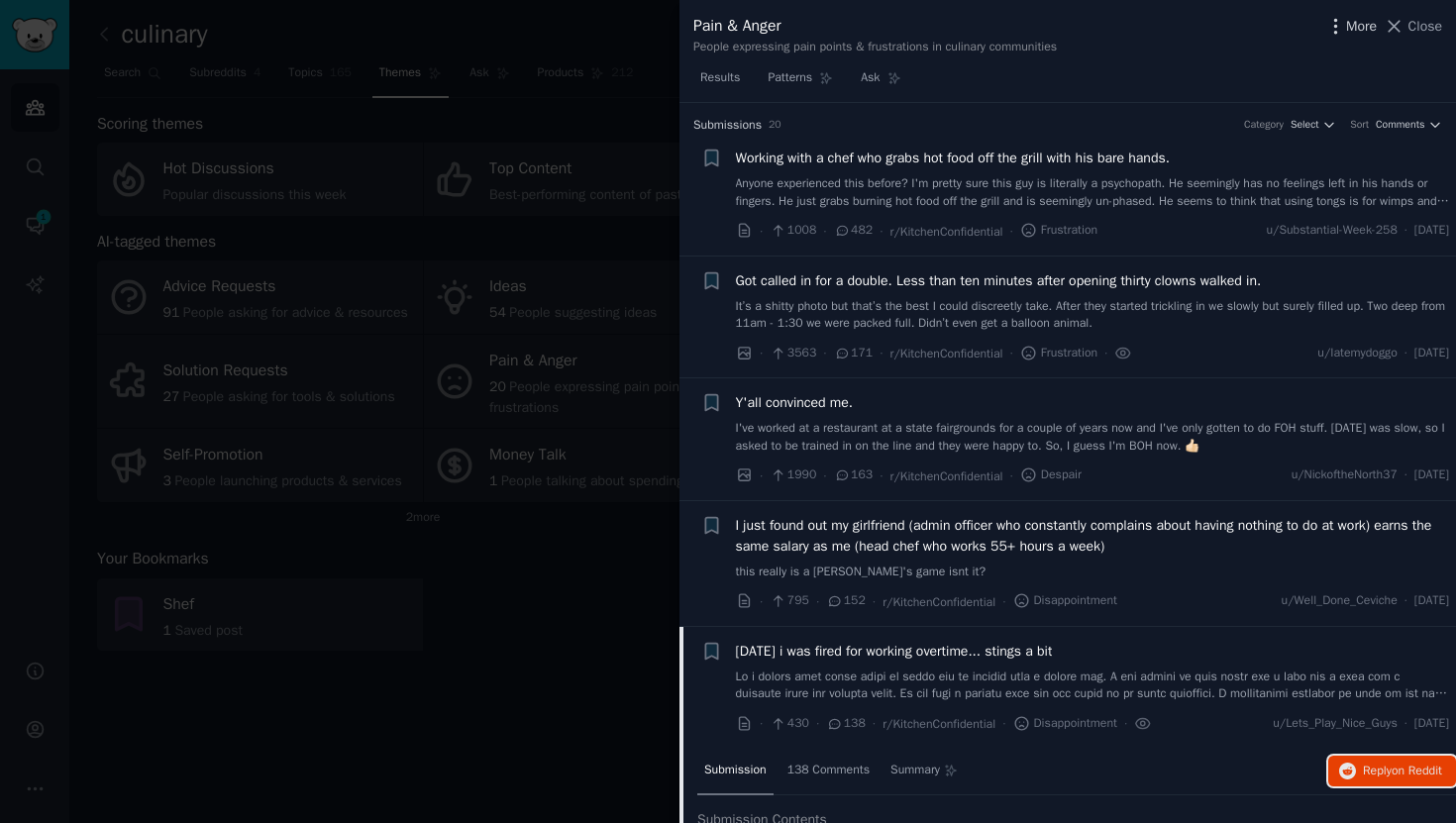 click on "More" at bounding box center [1361, 26] 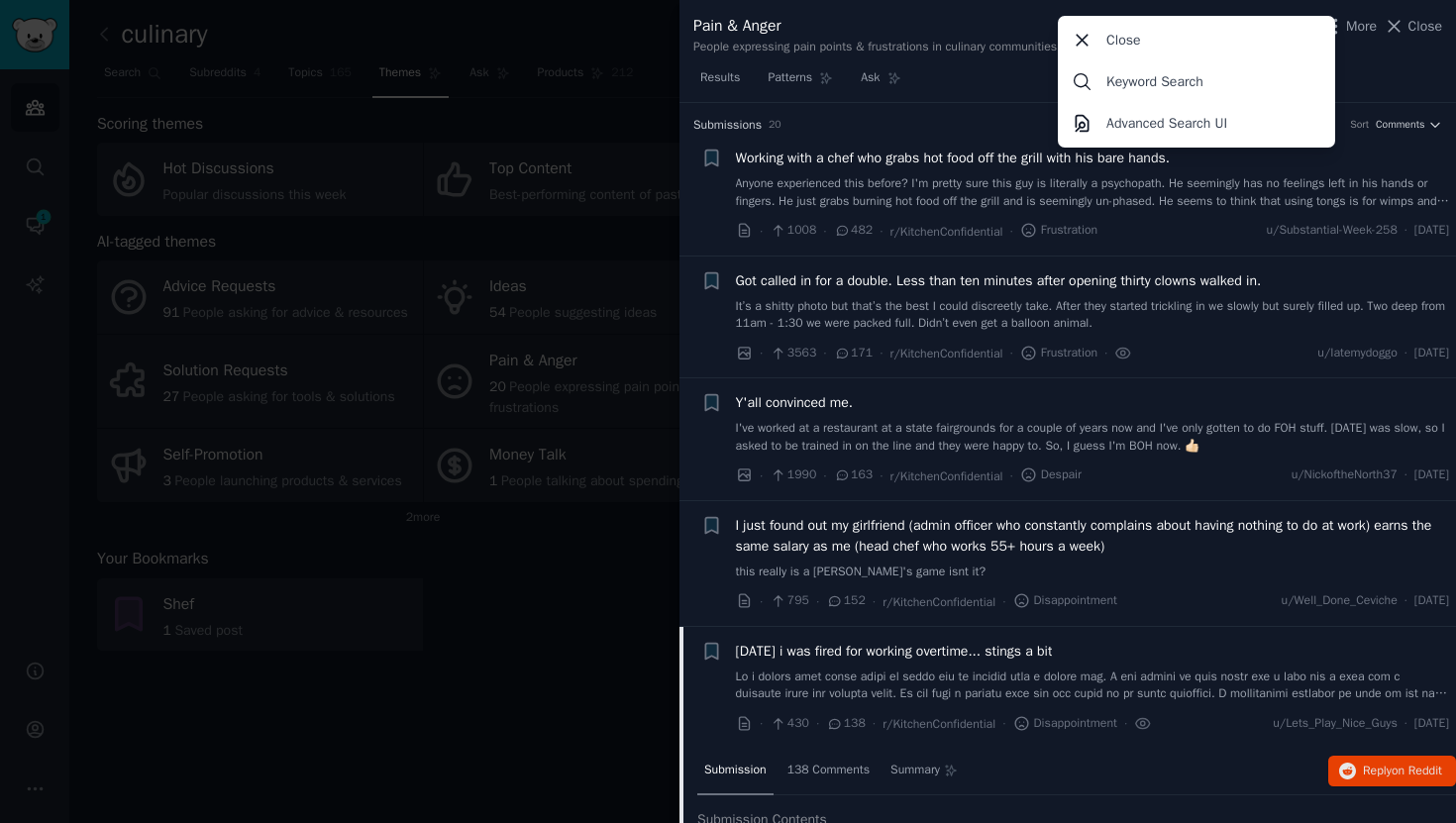 click on "Pain & Anger" at bounding box center [875, 26] 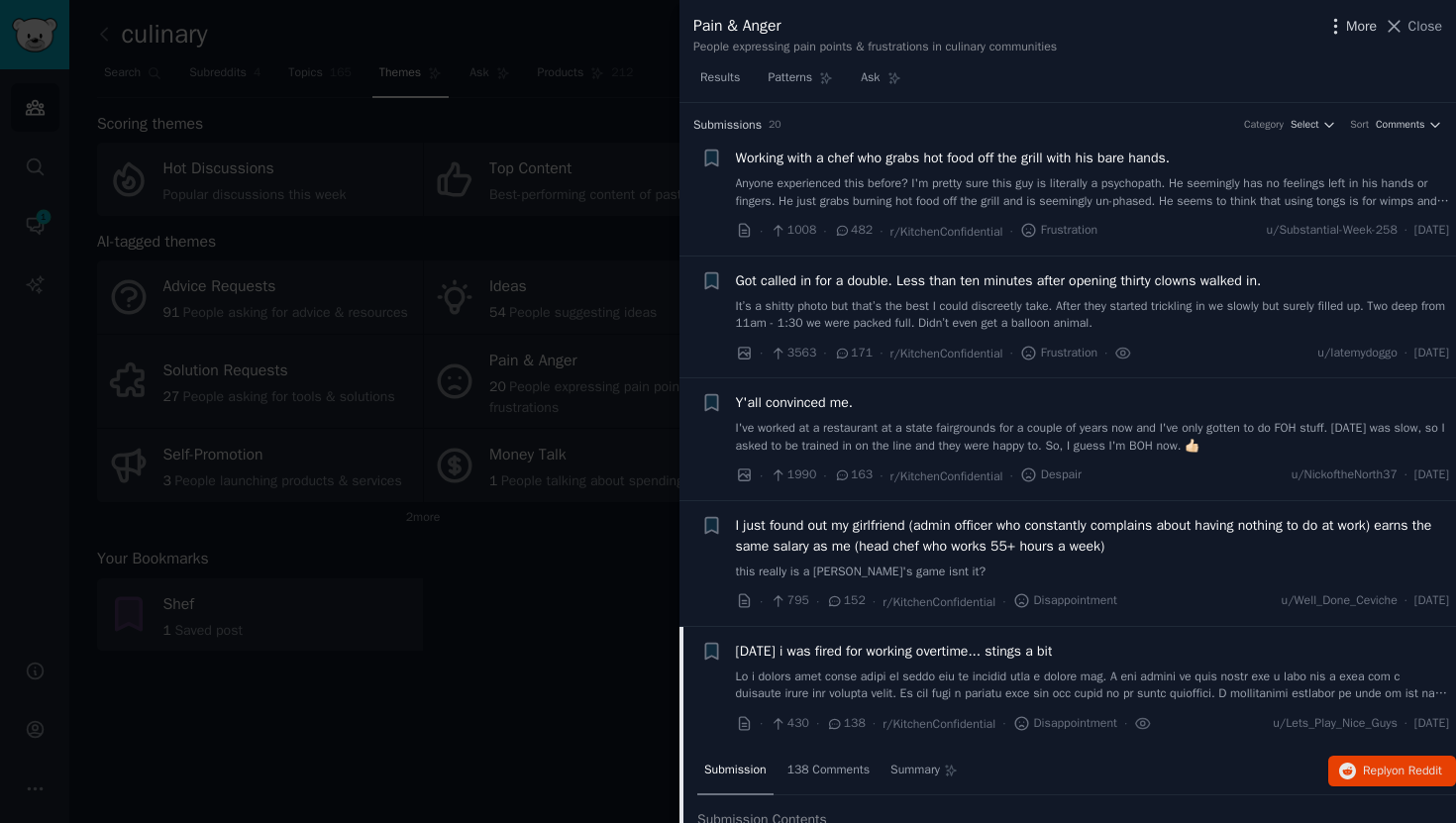 click 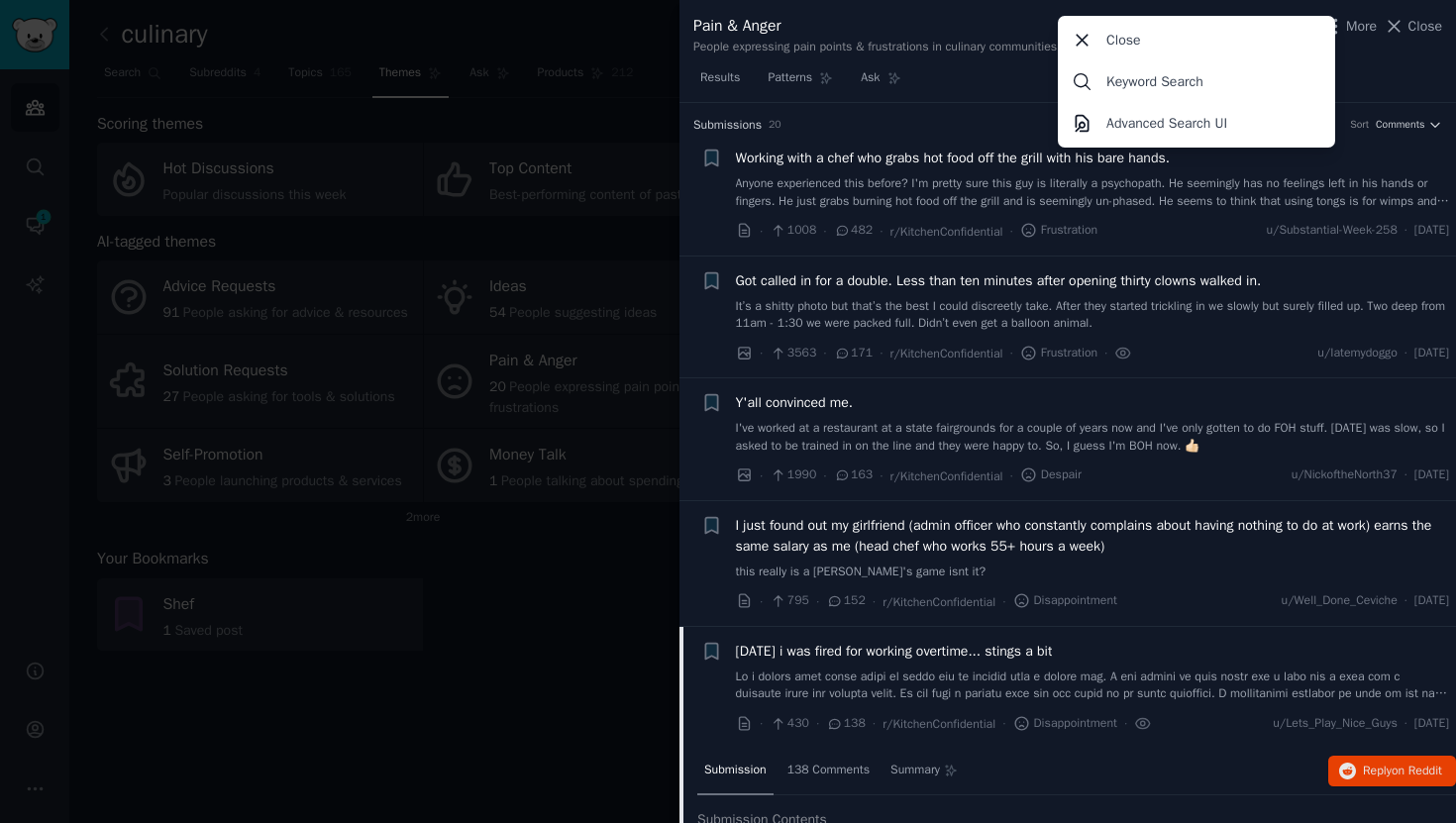 click on "+" at bounding box center (711, 564) 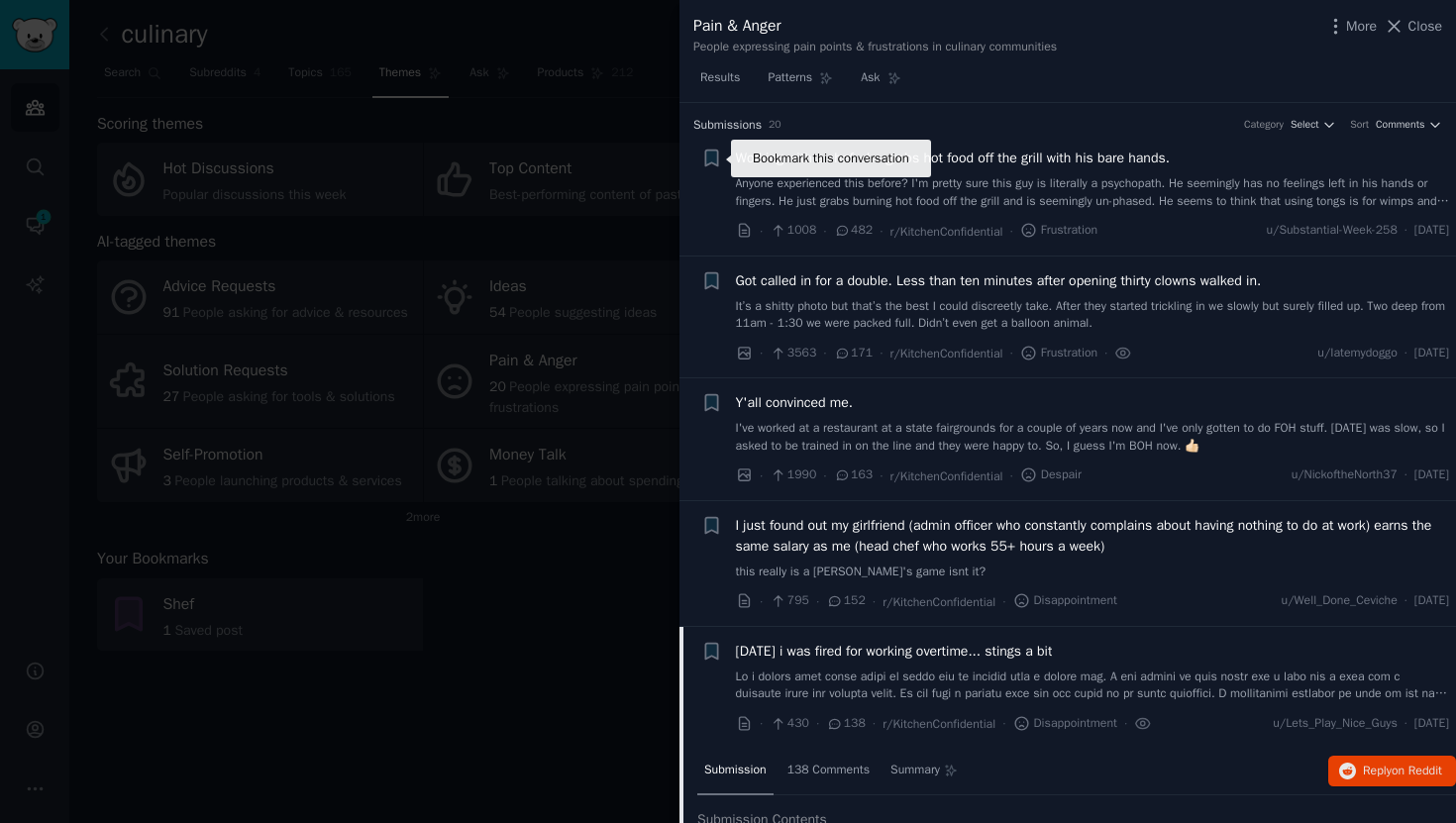 click 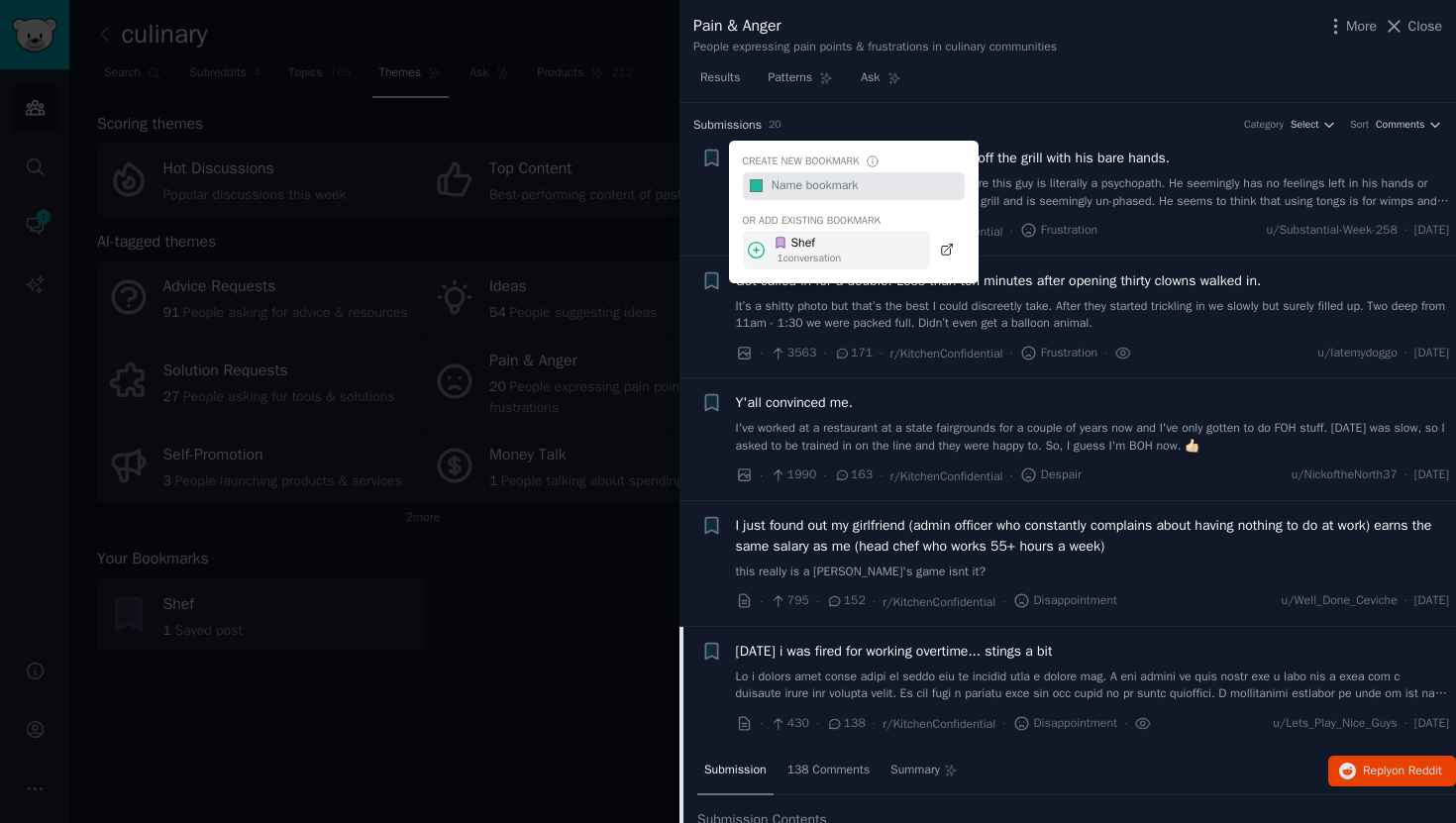 click on "Shef" at bounding box center [807, 244] 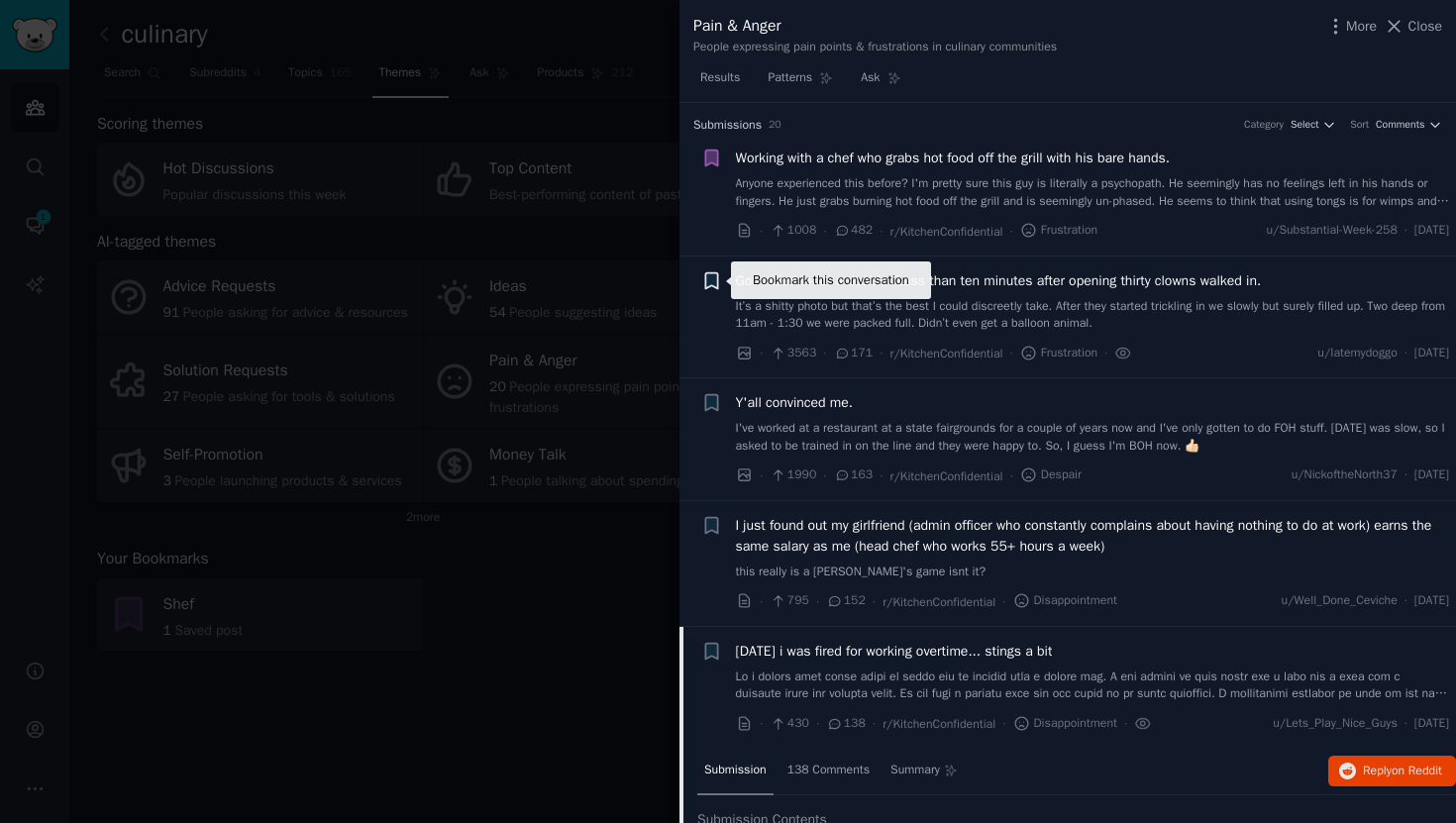 click 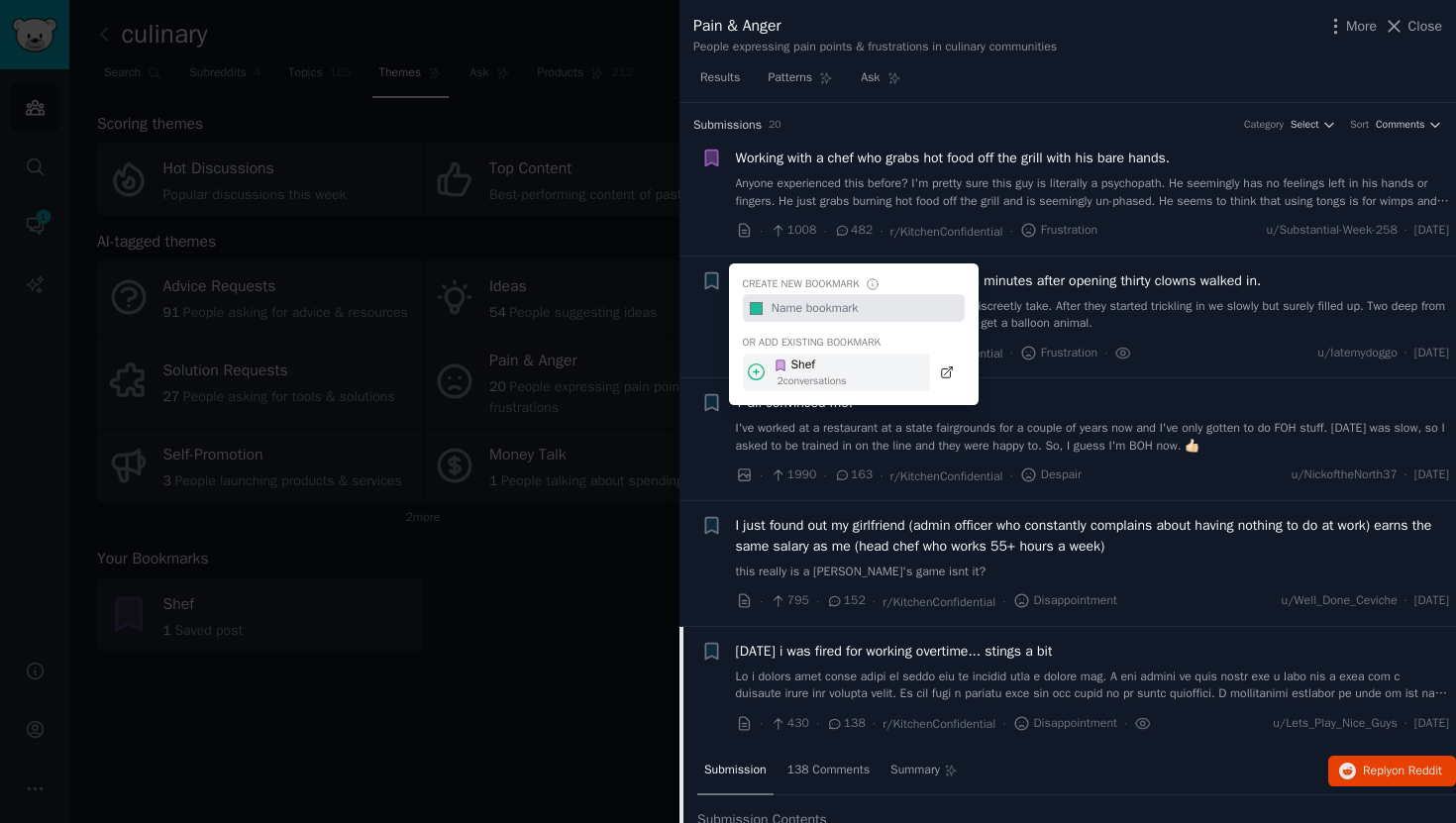 click on "Shef" at bounding box center (810, 365) 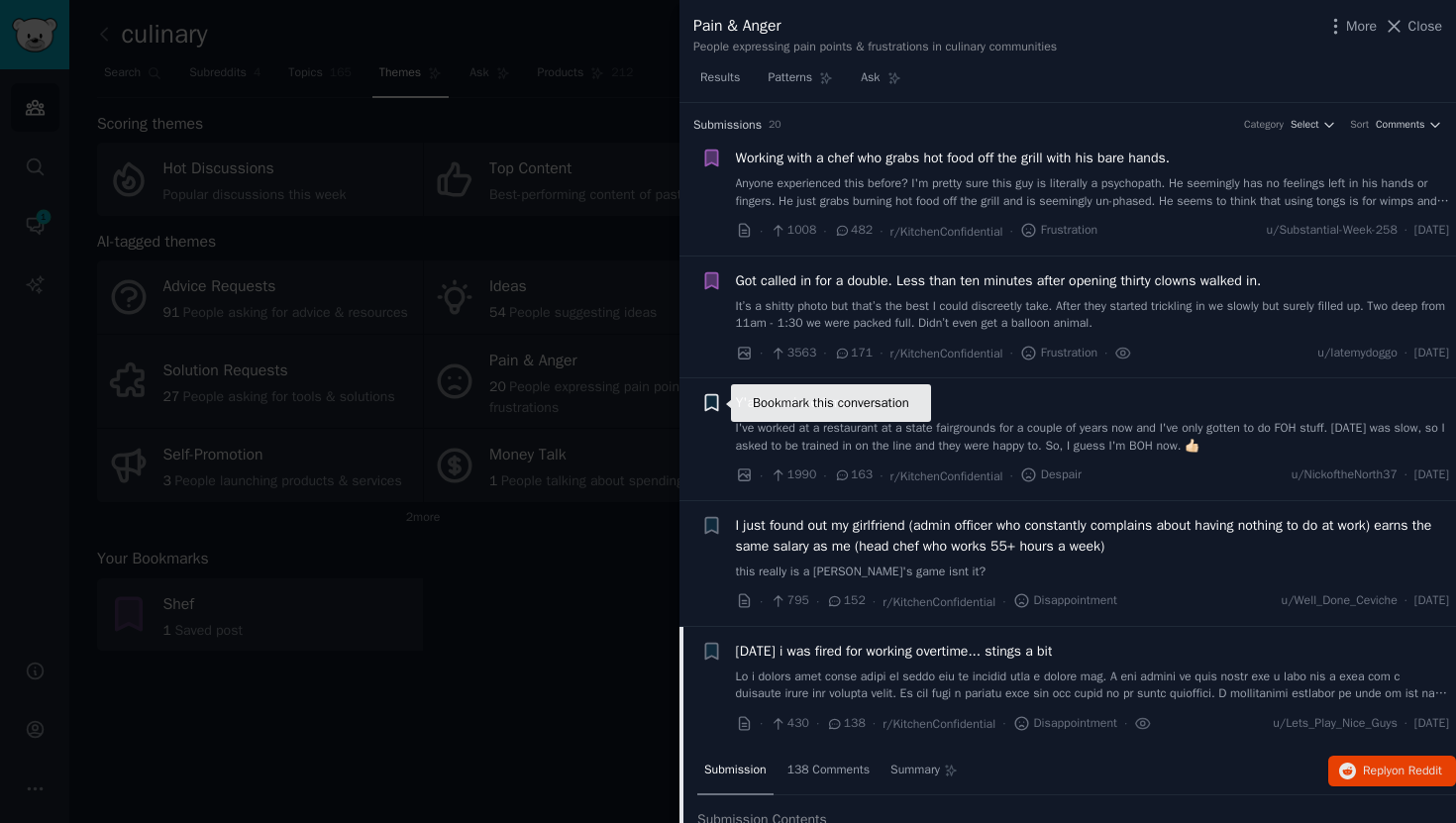 click 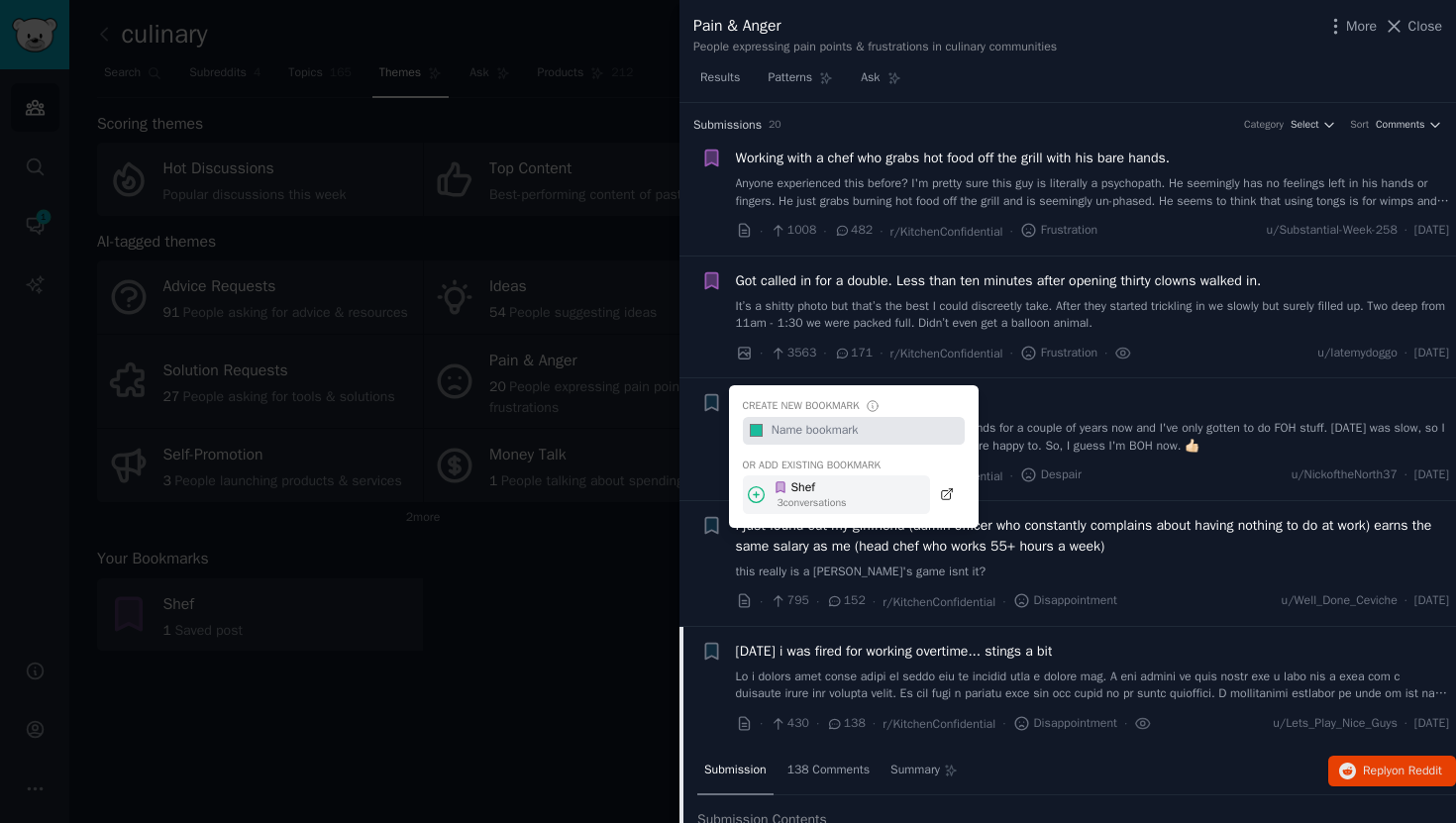 click on "Shef" at bounding box center [810, 488] 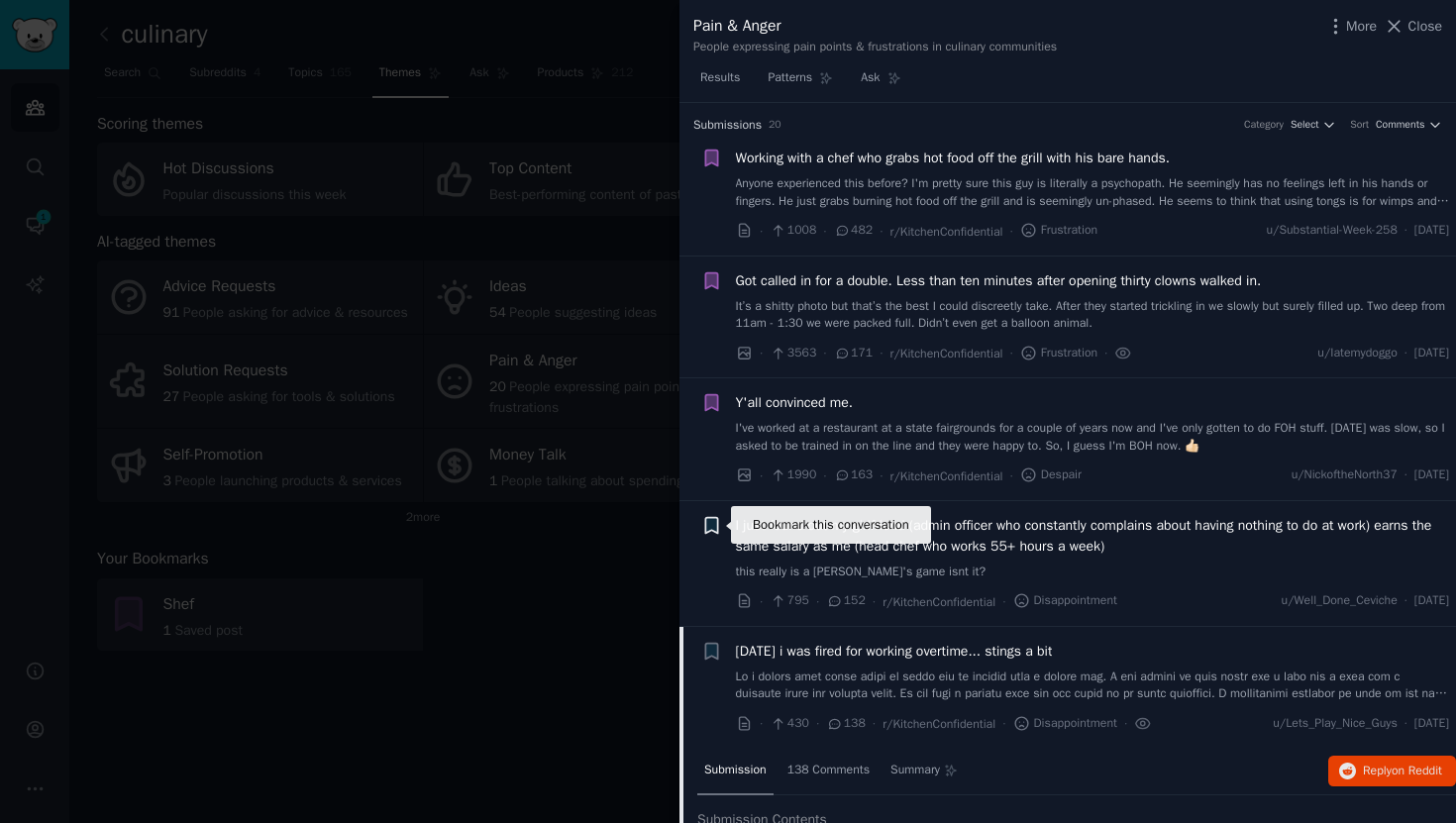 click 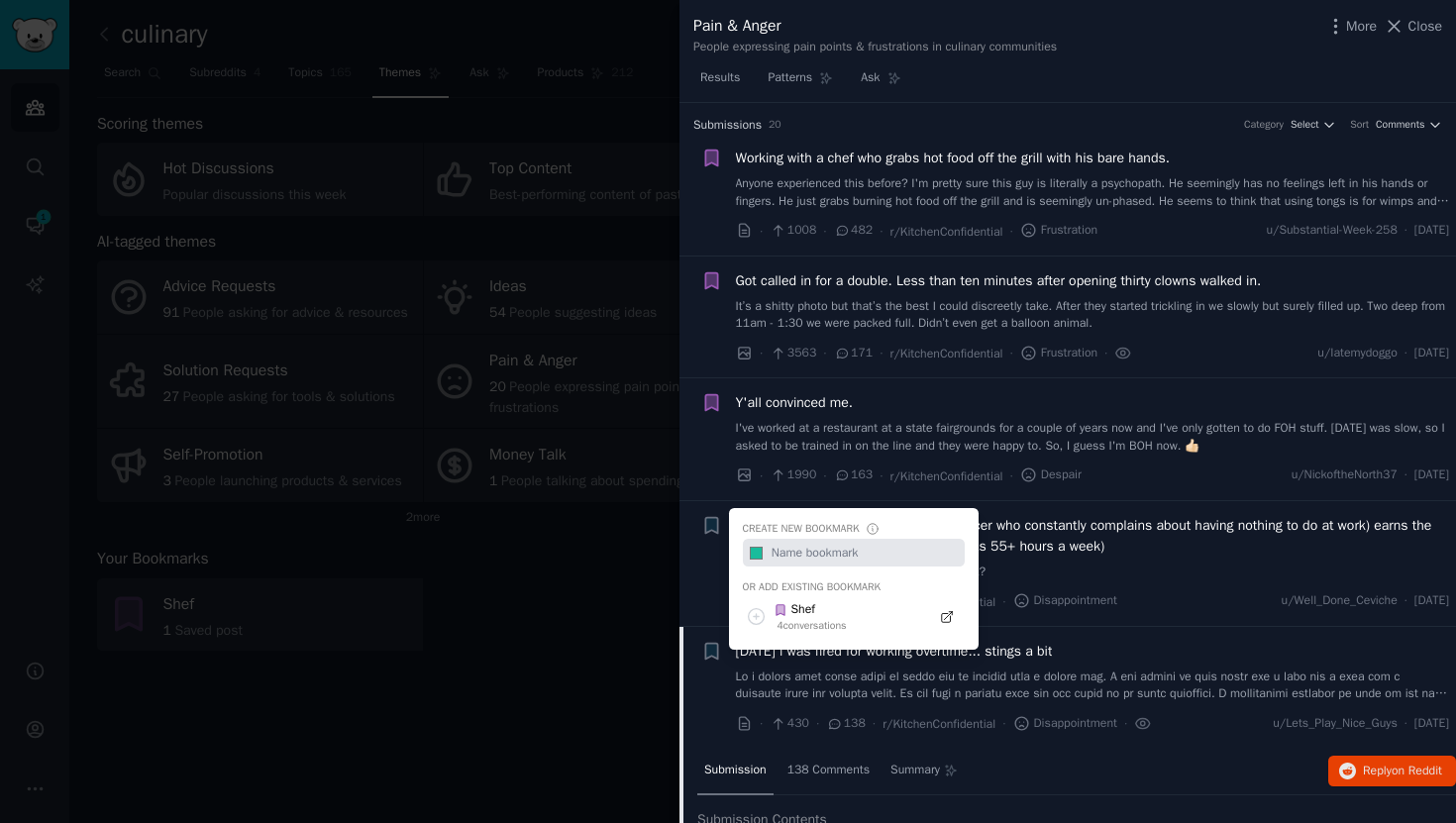click on "Create new bookmark #1abc9c Or add existing bookmark Shef 4  conversation s" at bounding box center (854, 579) 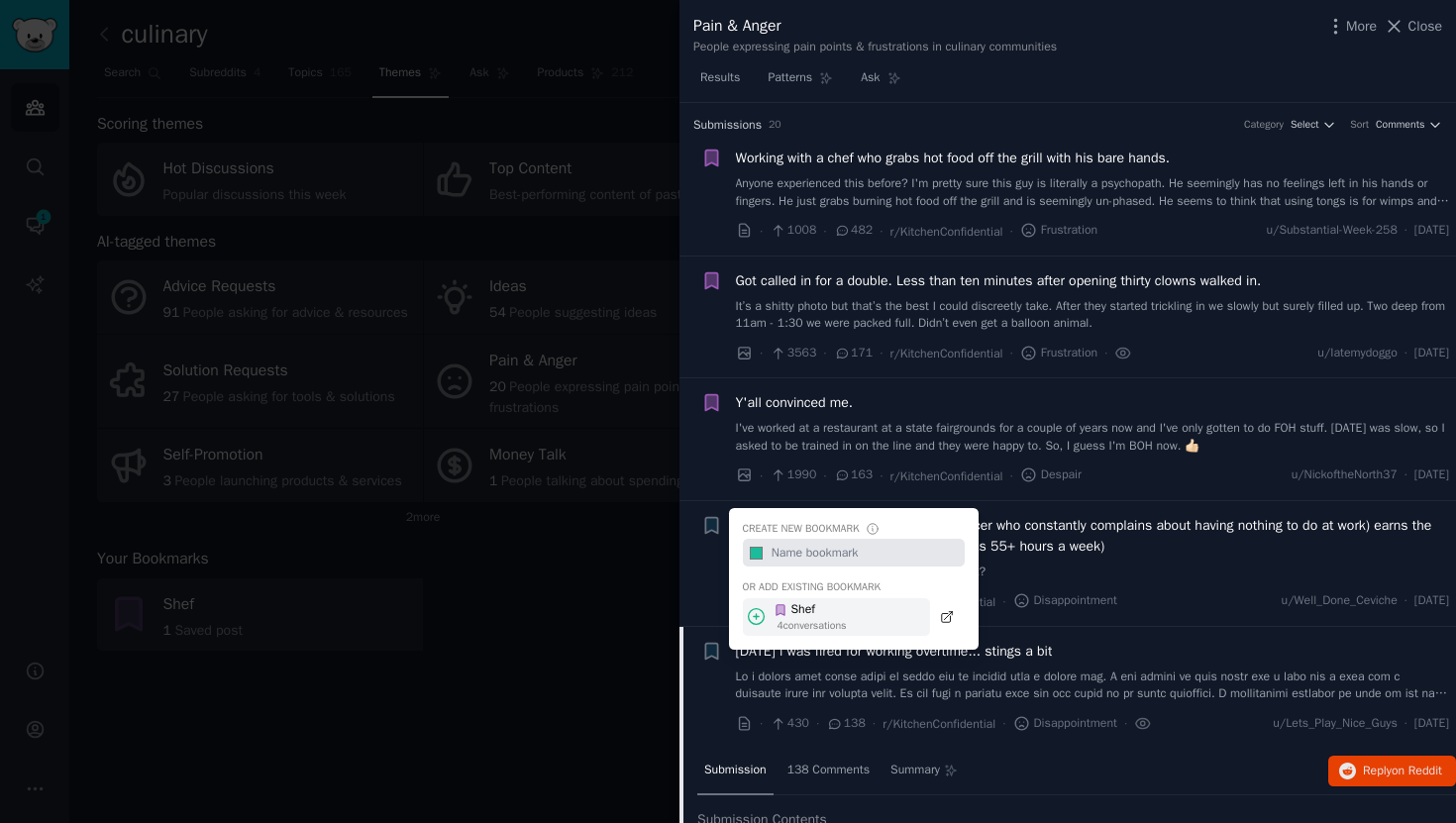 click on "4  conversation s" at bounding box center [812, 626] 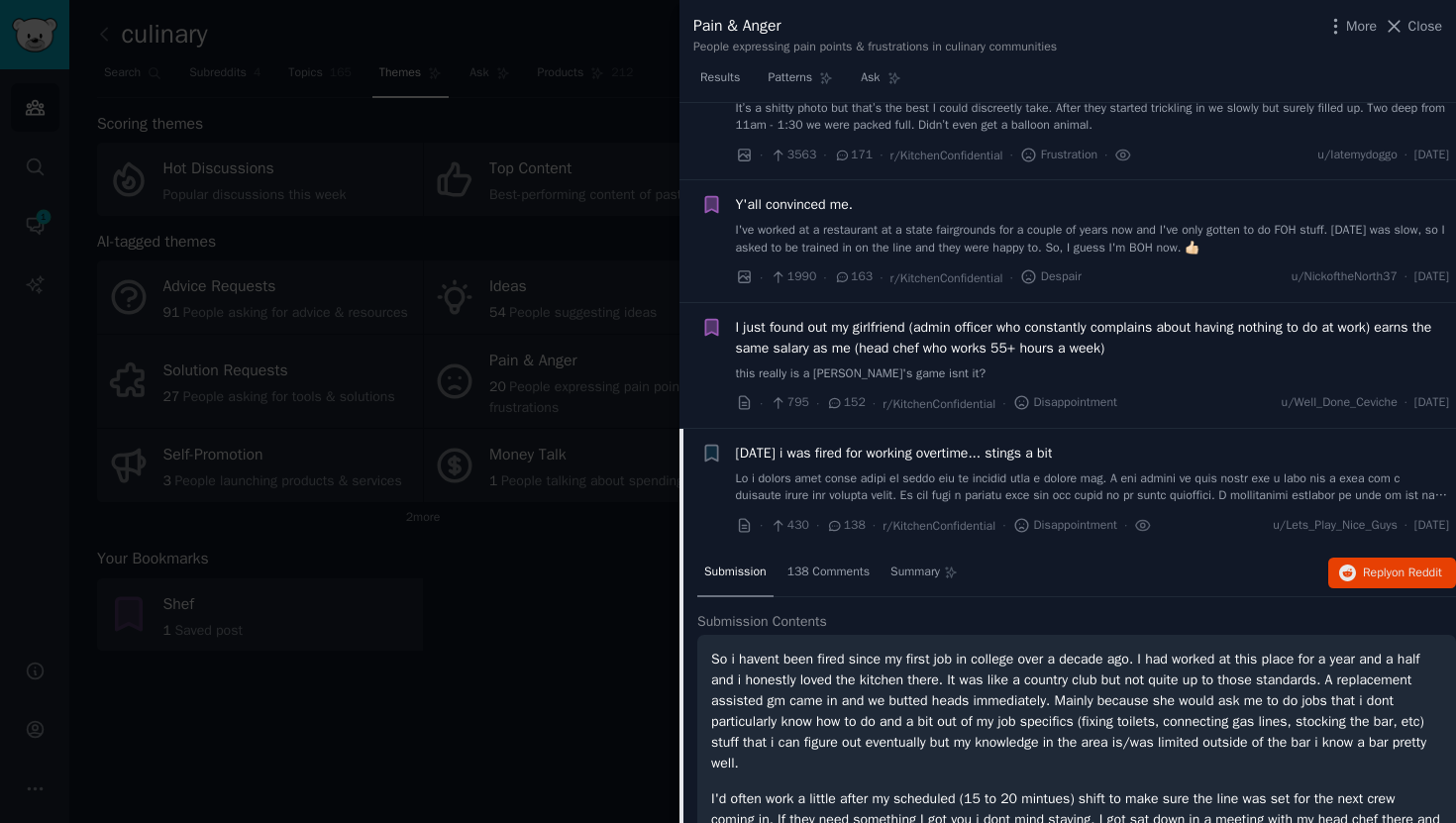 scroll, scrollTop: 210, scrollLeft: 0, axis: vertical 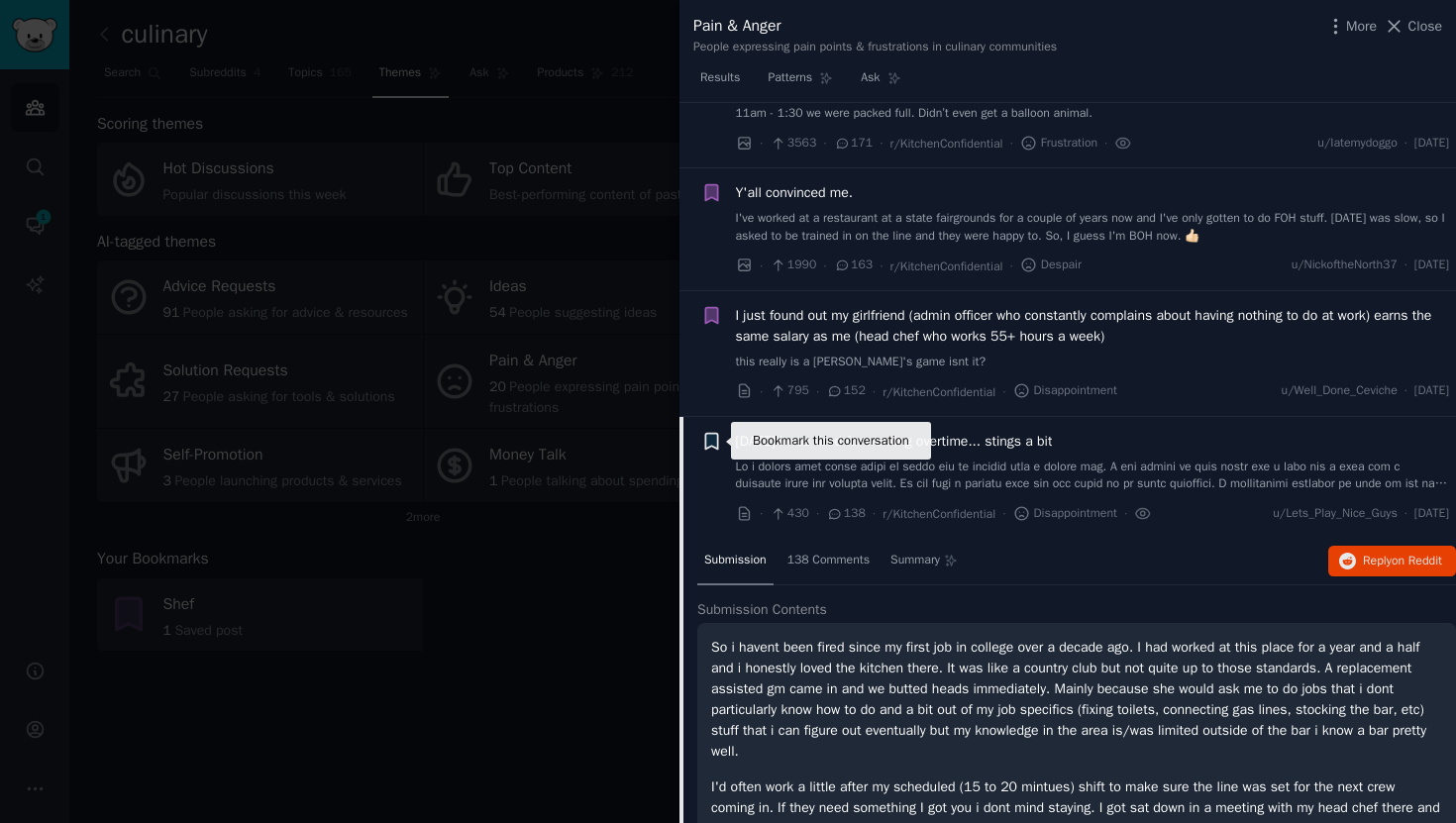 click 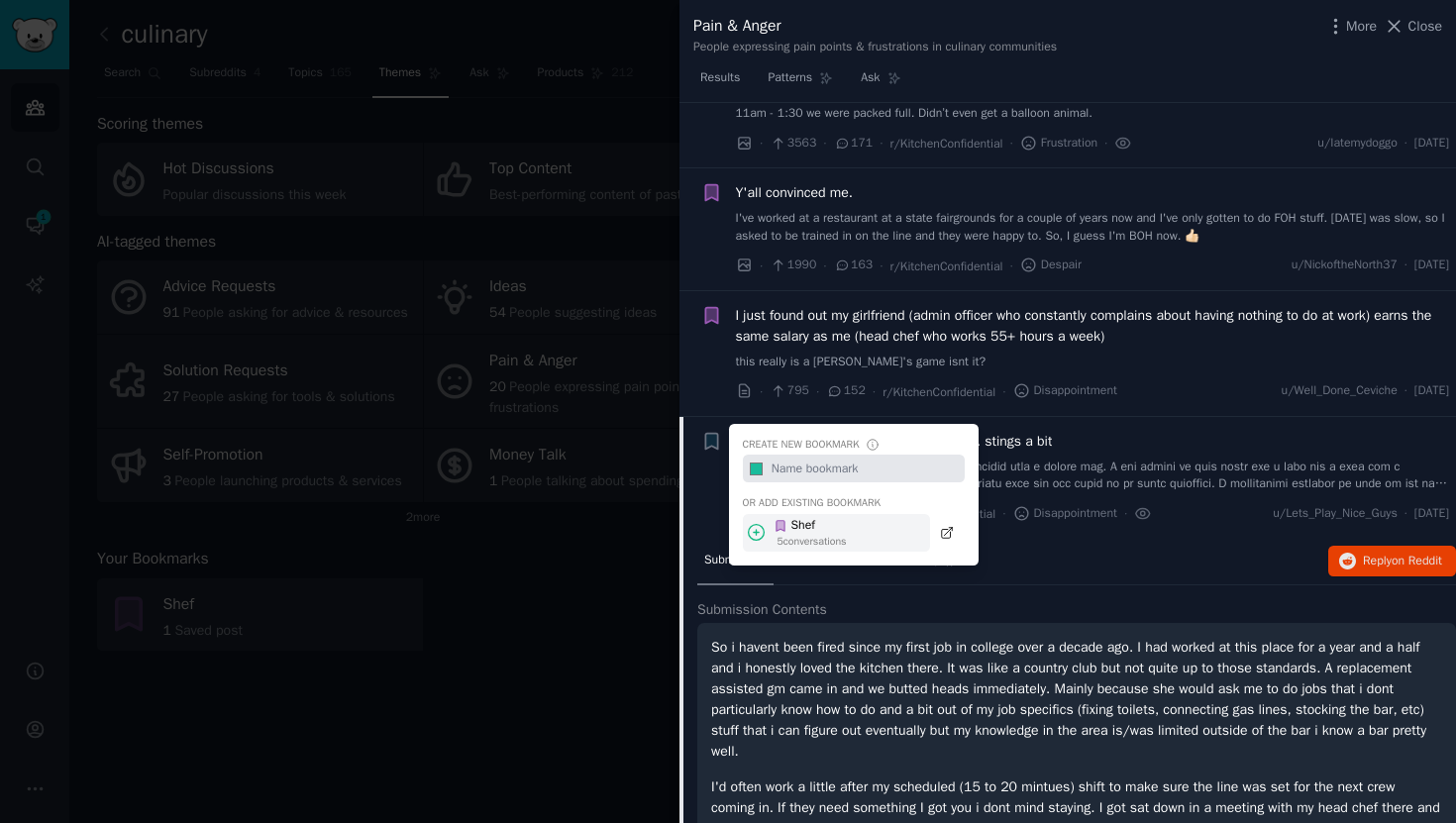 click on "Shef" at bounding box center (810, 526) 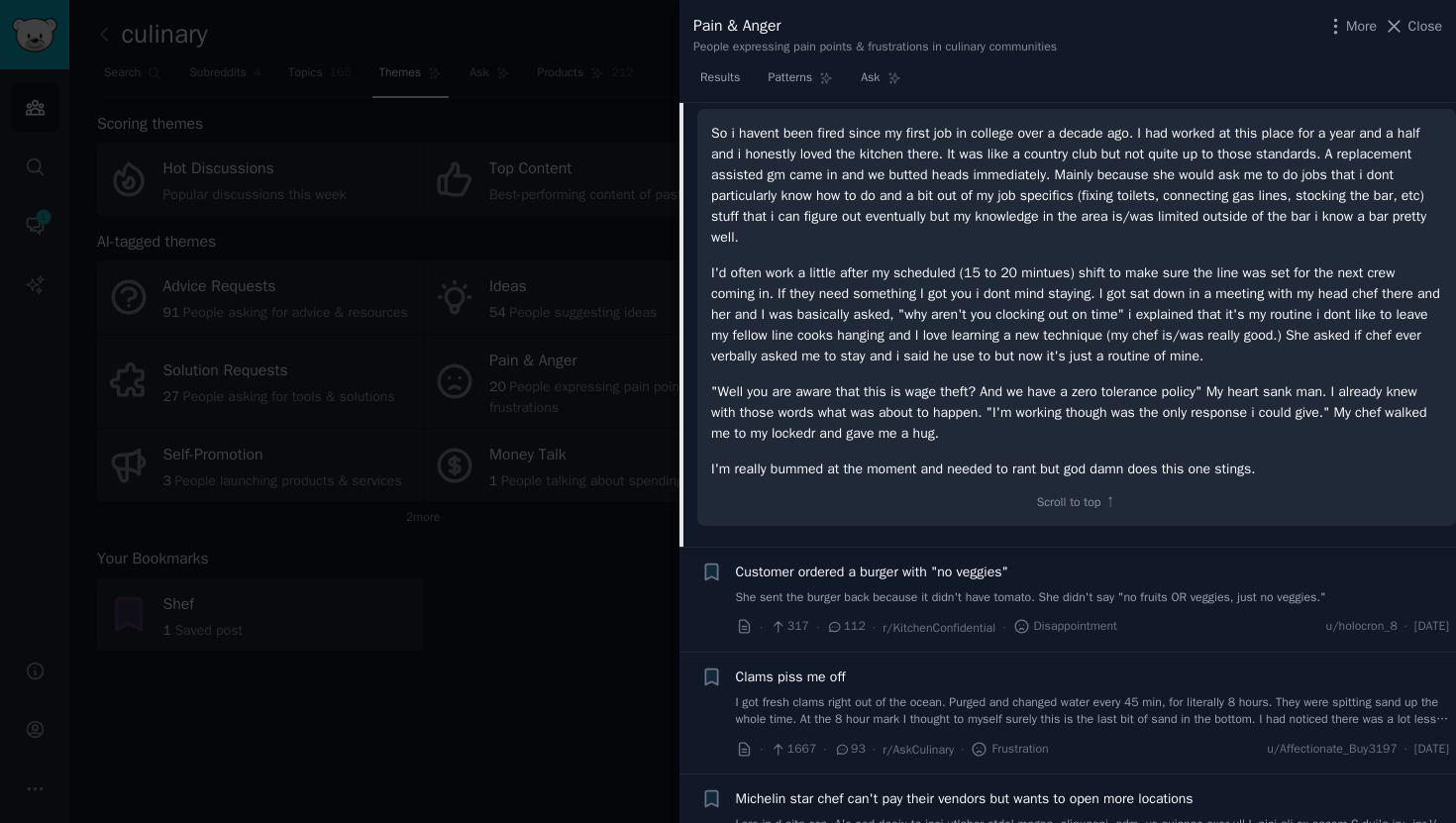 scroll, scrollTop: 726, scrollLeft: 0, axis: vertical 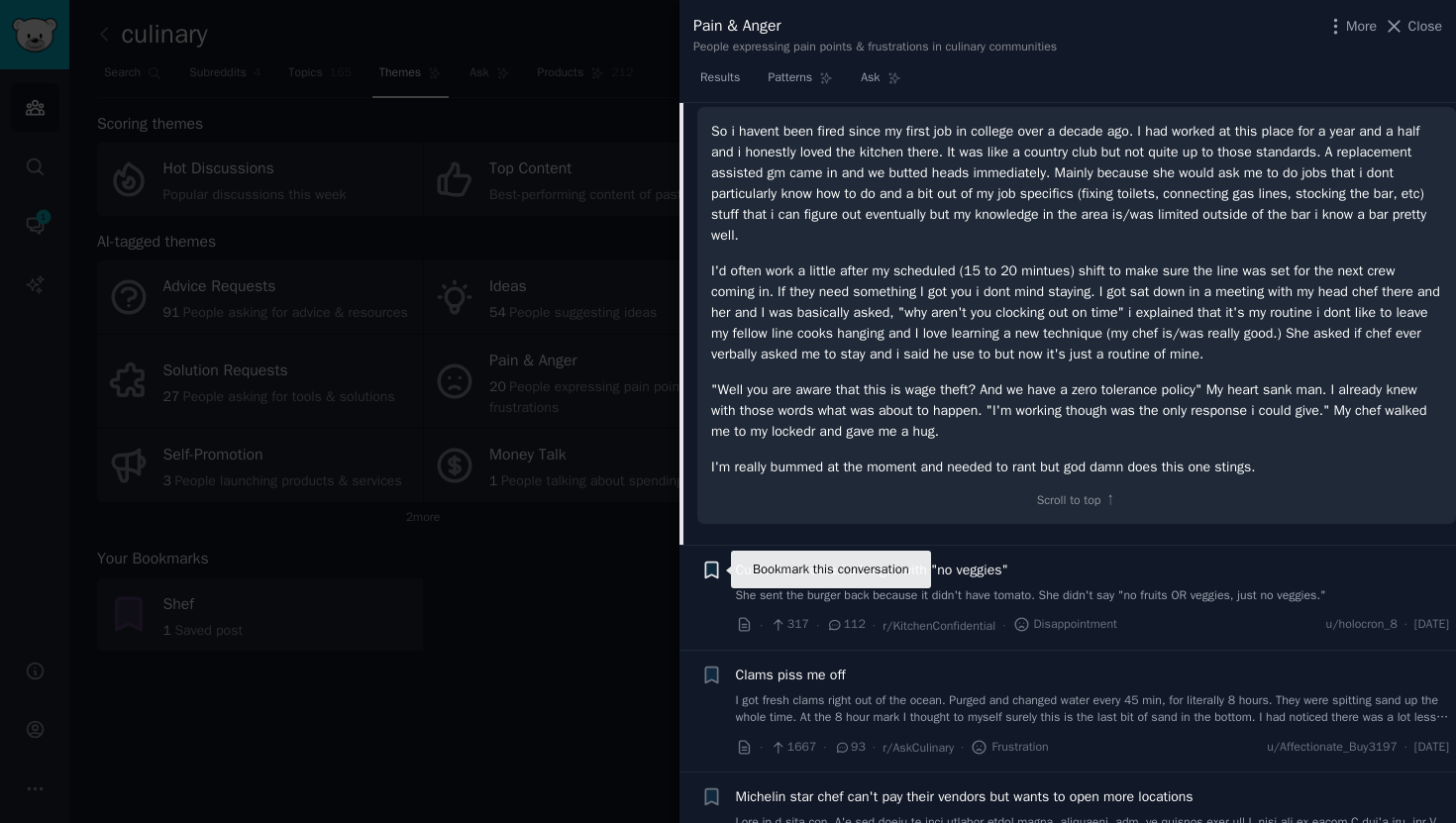 click 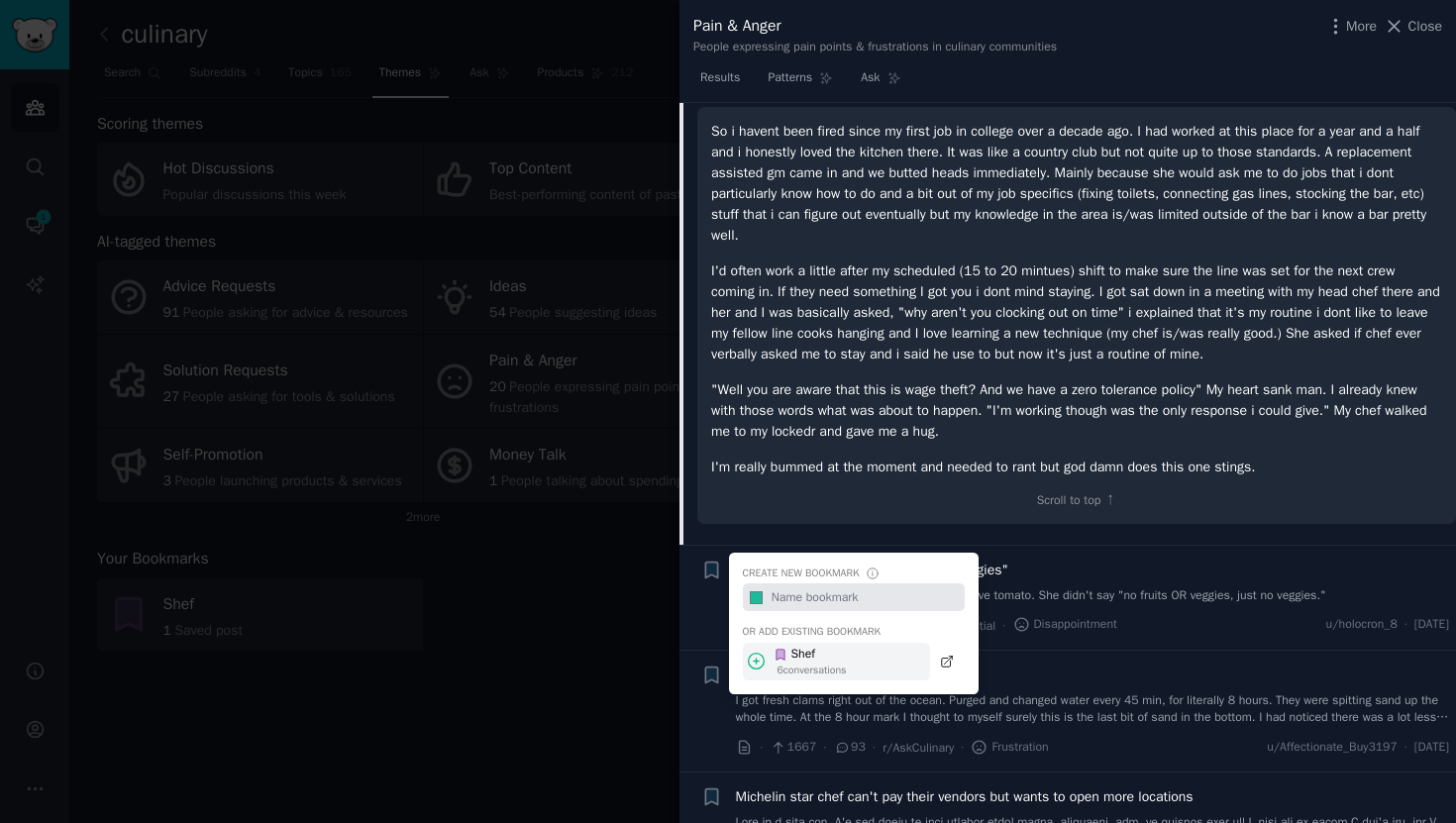 click on "Shef" at bounding box center [810, 655] 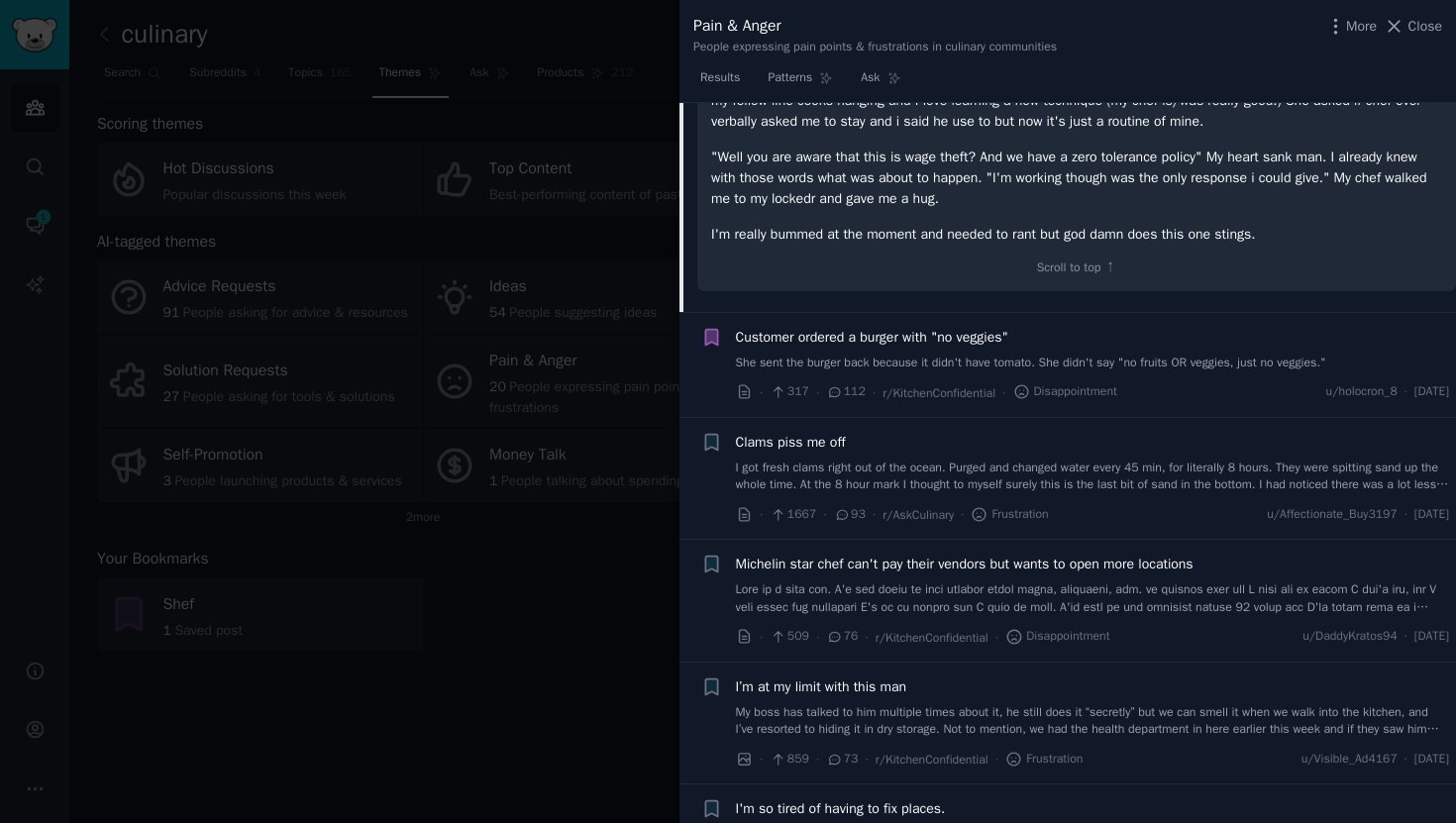 scroll, scrollTop: 975, scrollLeft: 0, axis: vertical 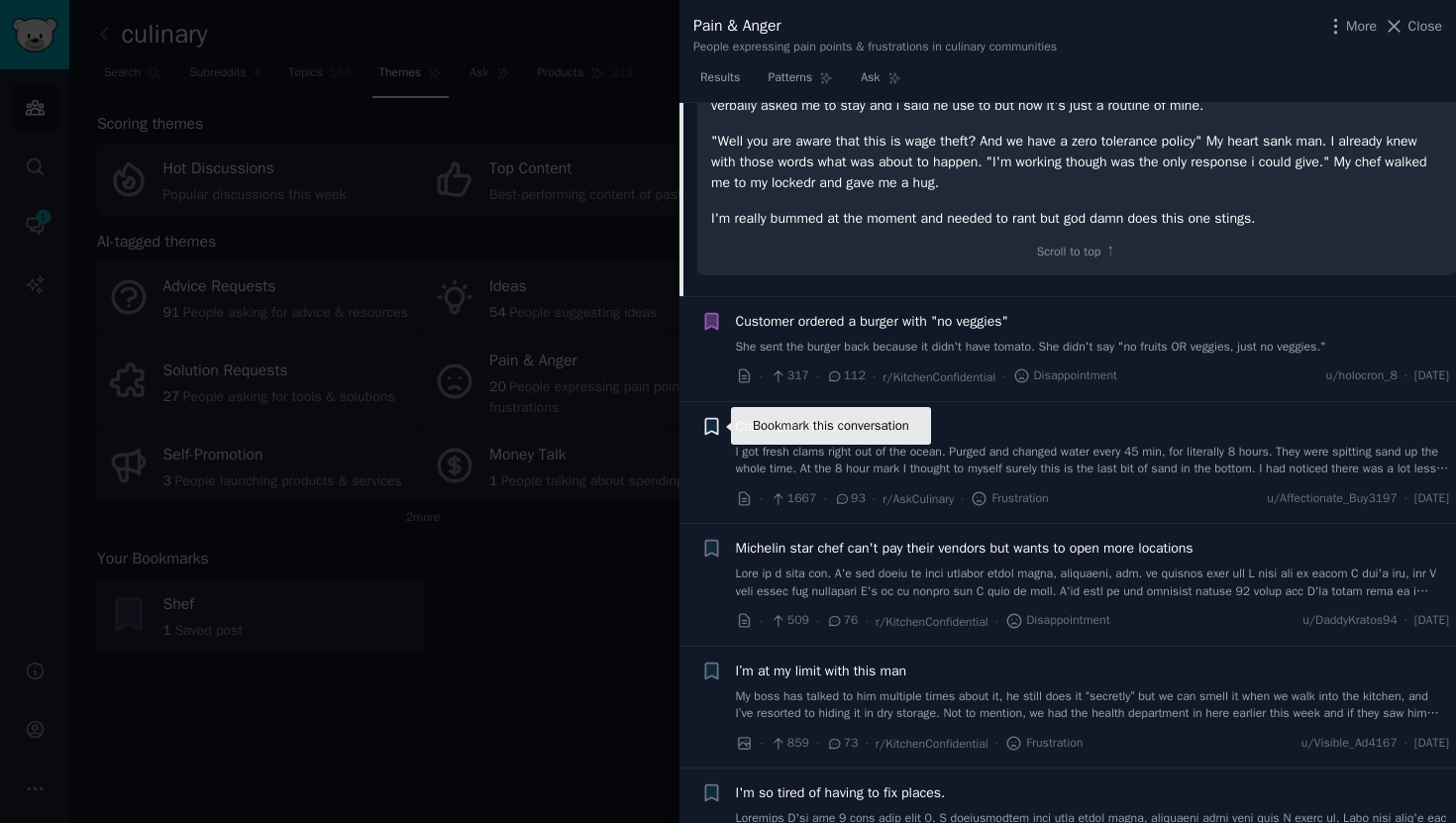 click 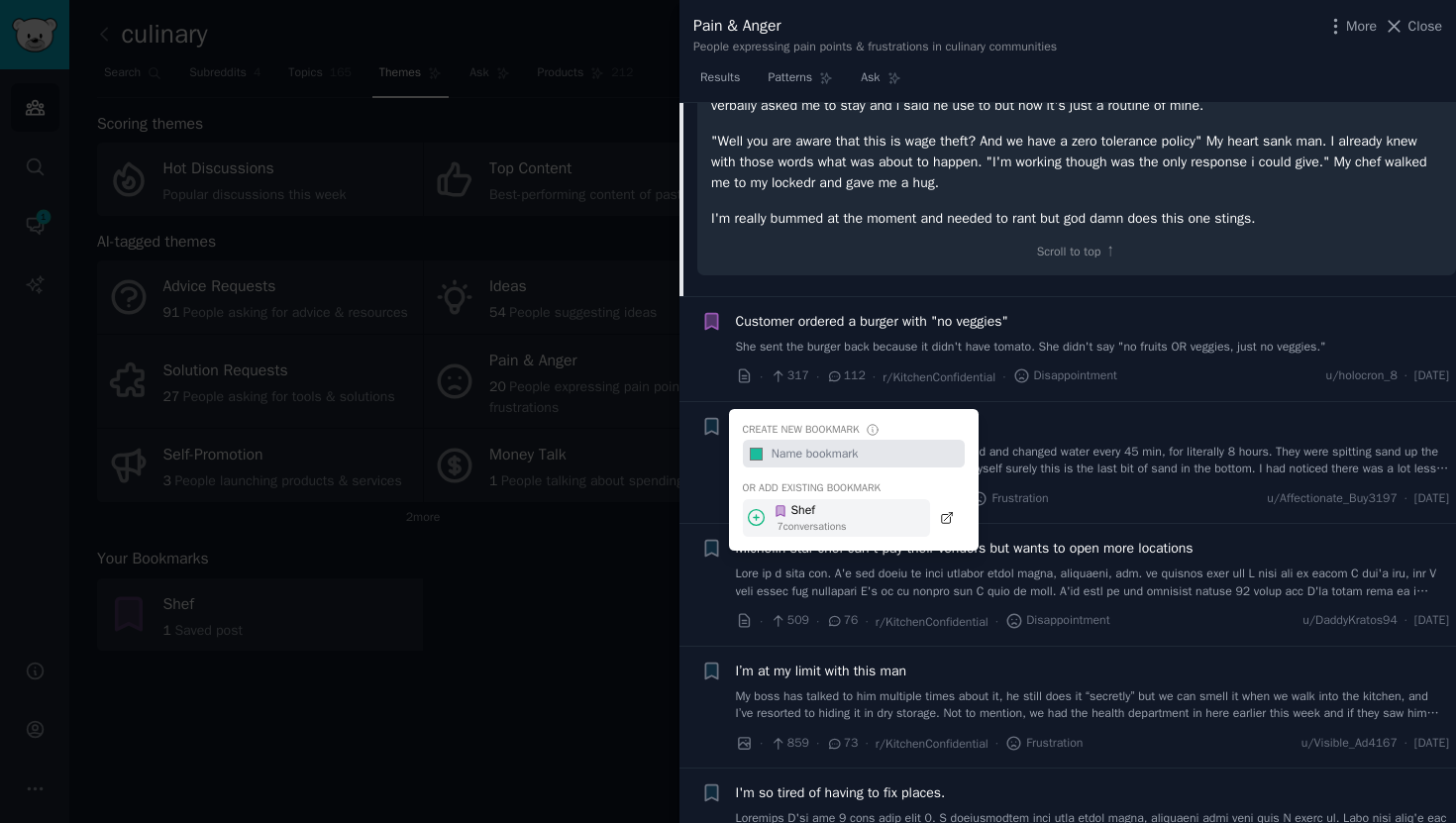 click on "7  conversation s" at bounding box center [812, 527] 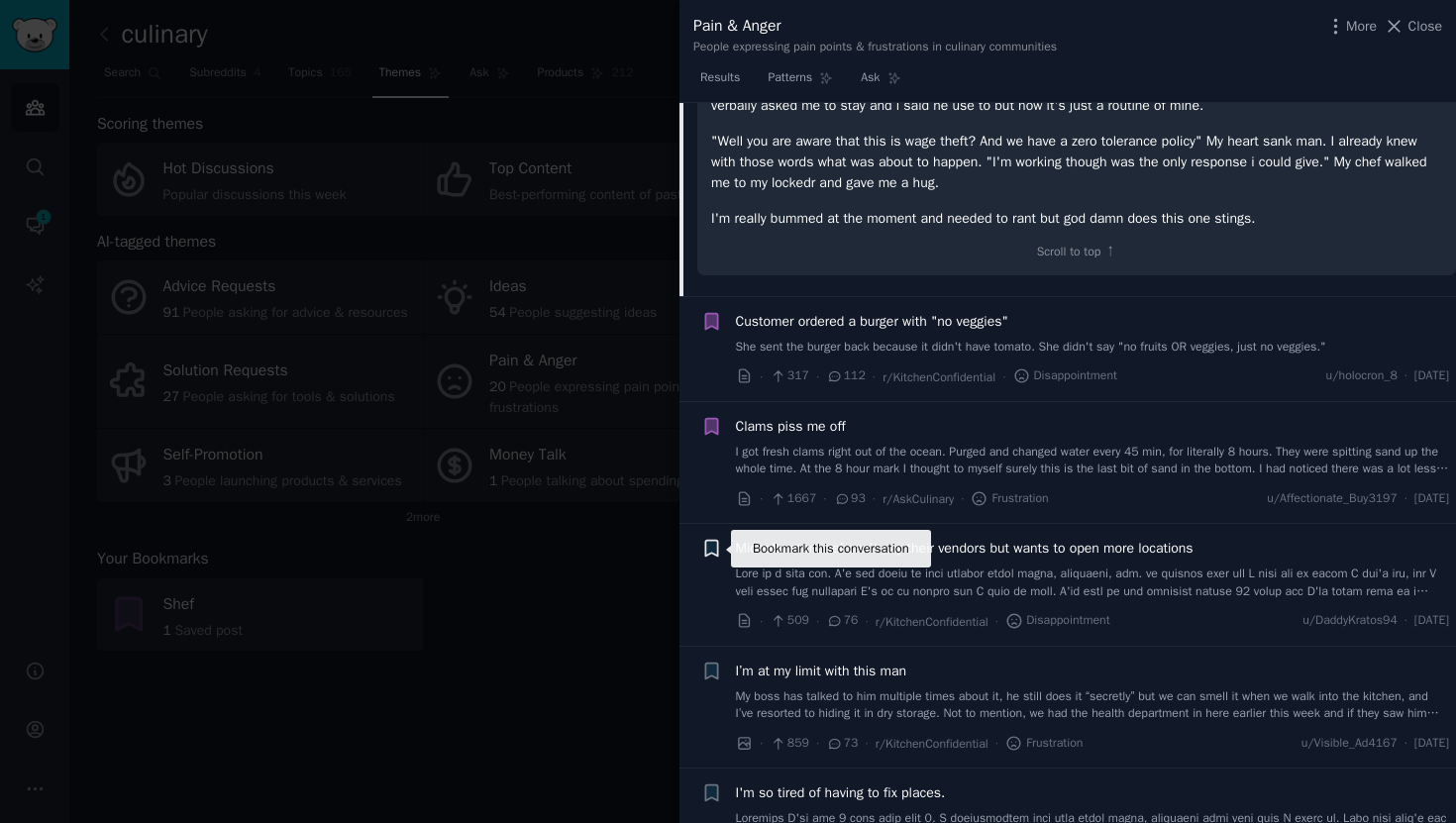 click 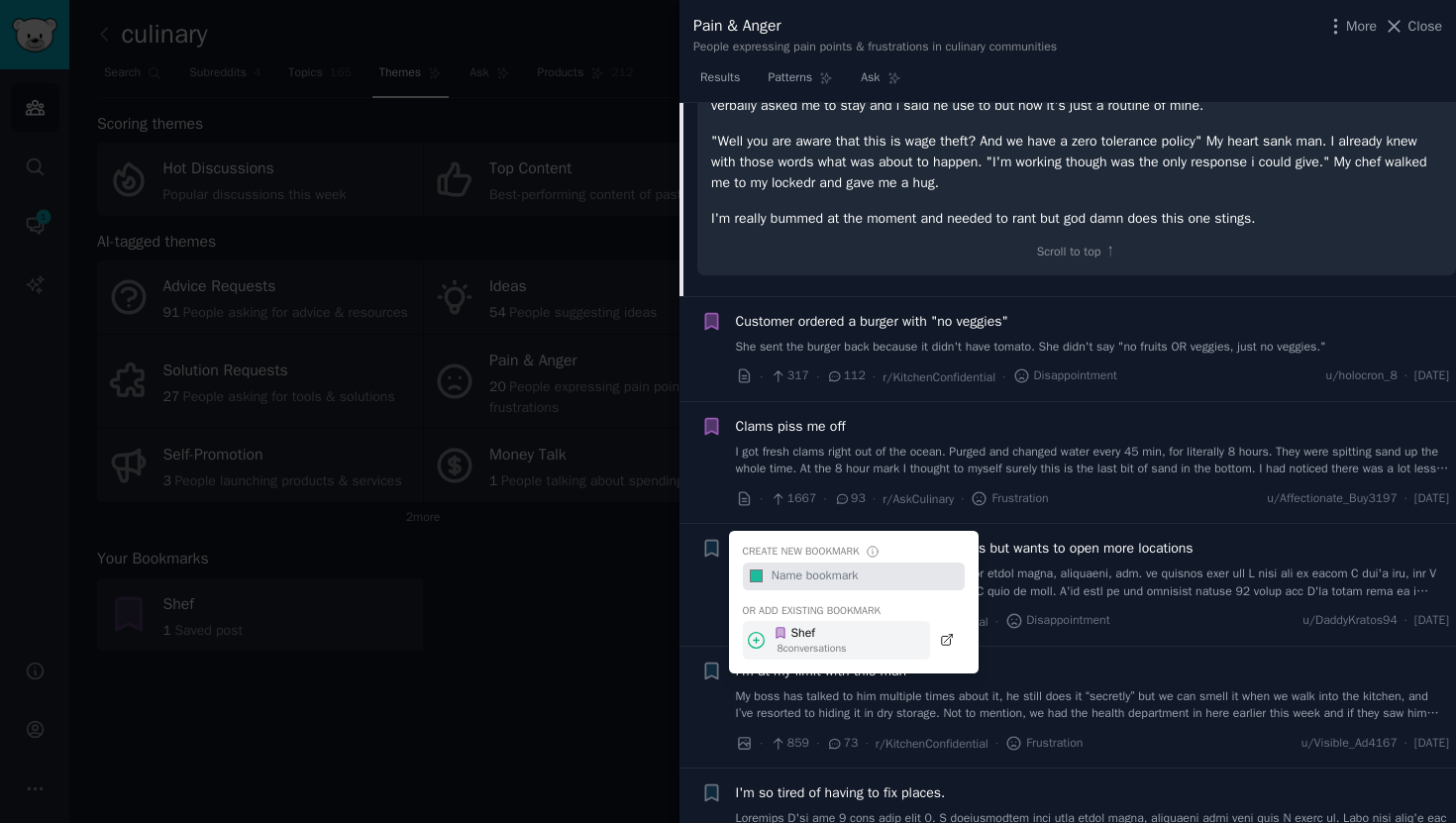 click on "Shef" at bounding box center [810, 634] 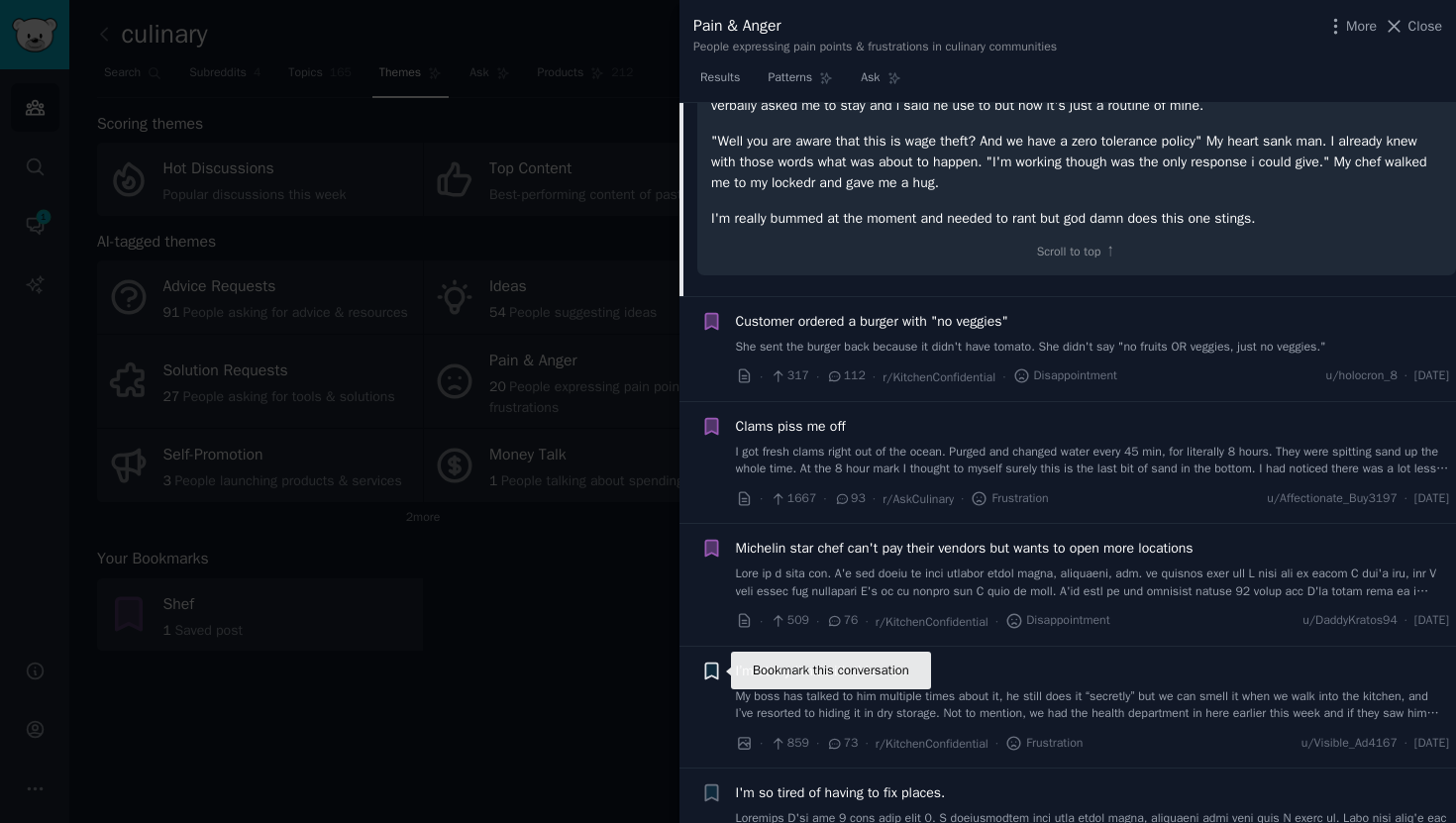click 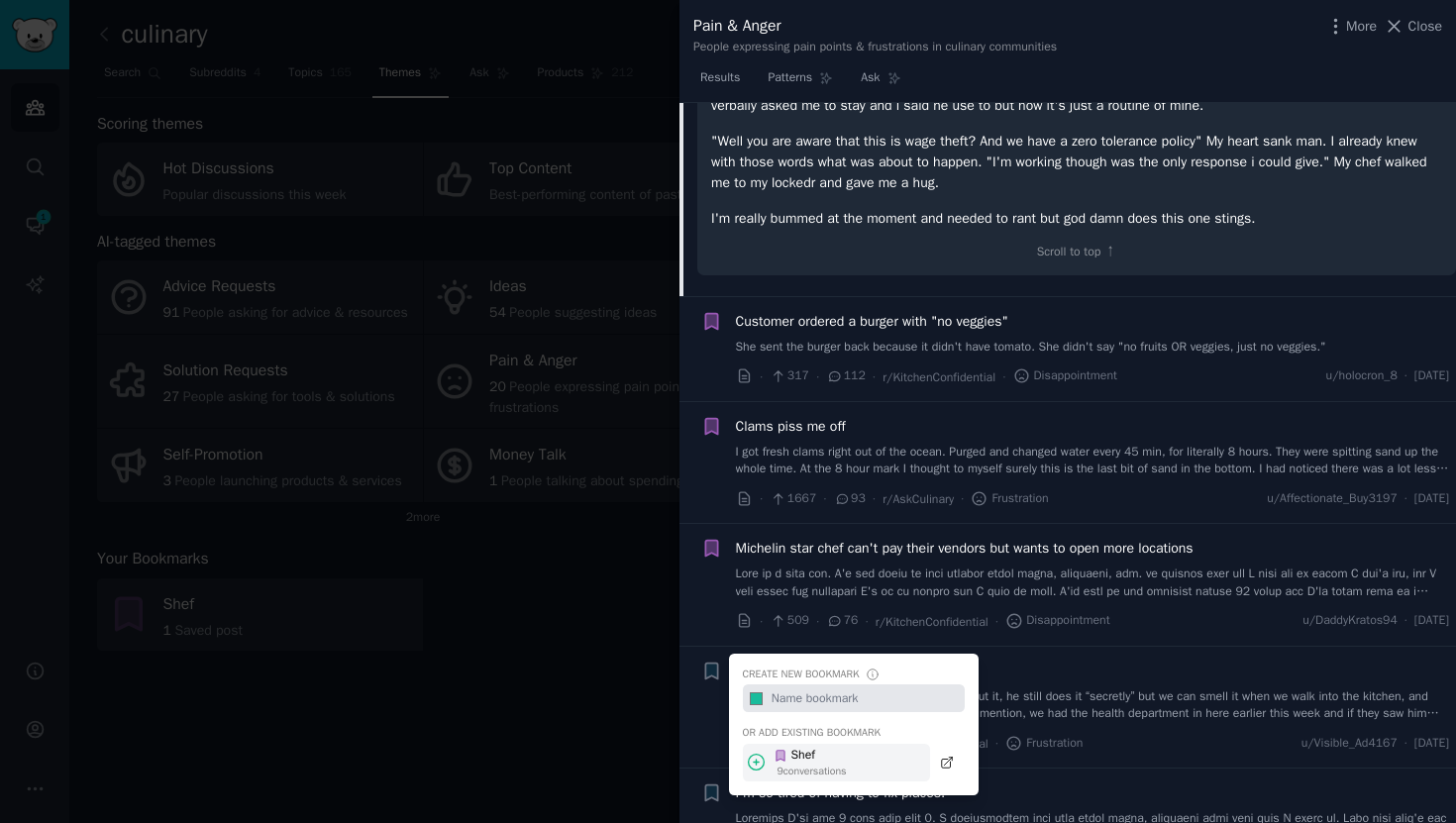 click on "9  conversation s" at bounding box center (812, 772) 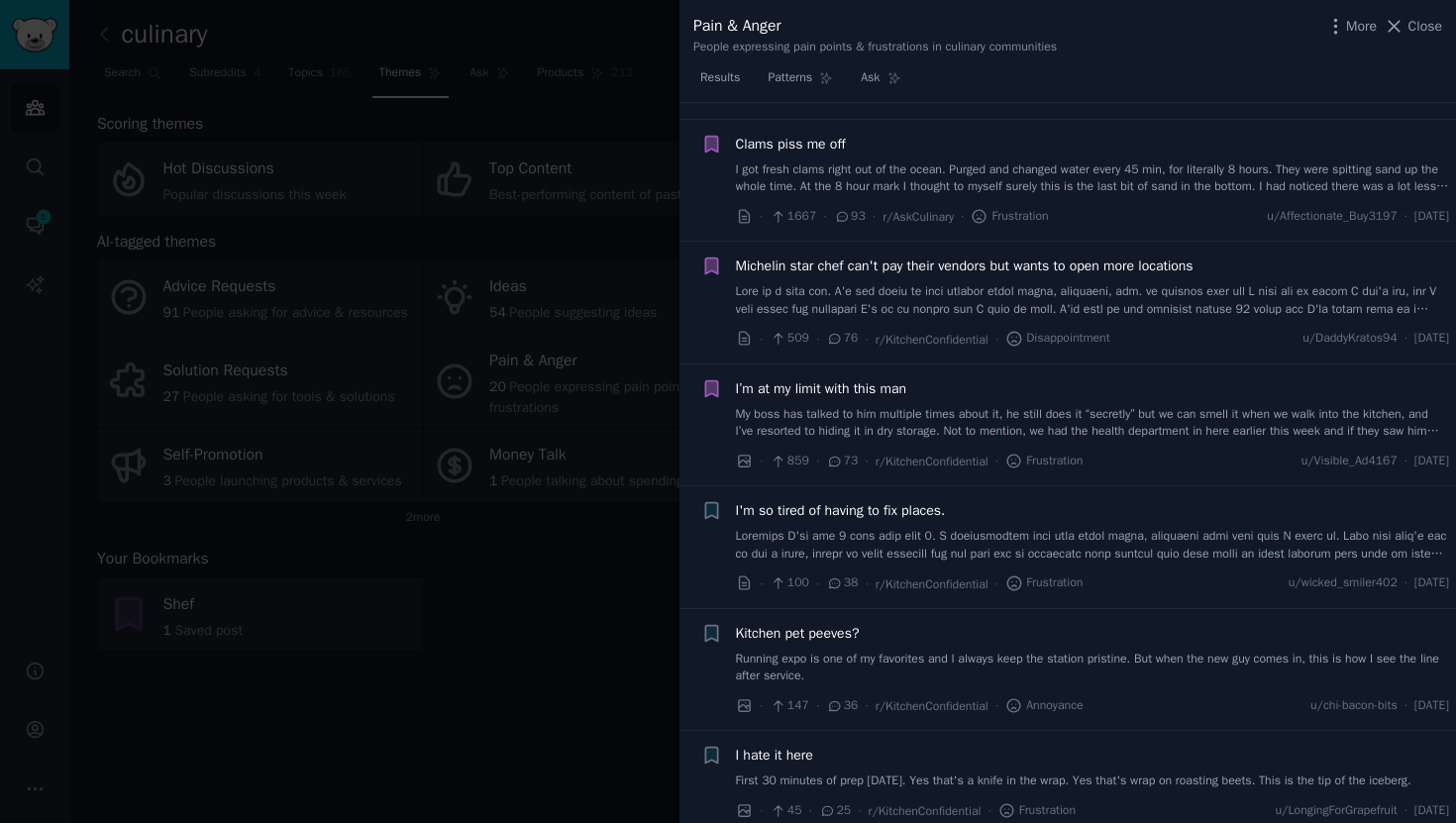 scroll, scrollTop: 1259, scrollLeft: 0, axis: vertical 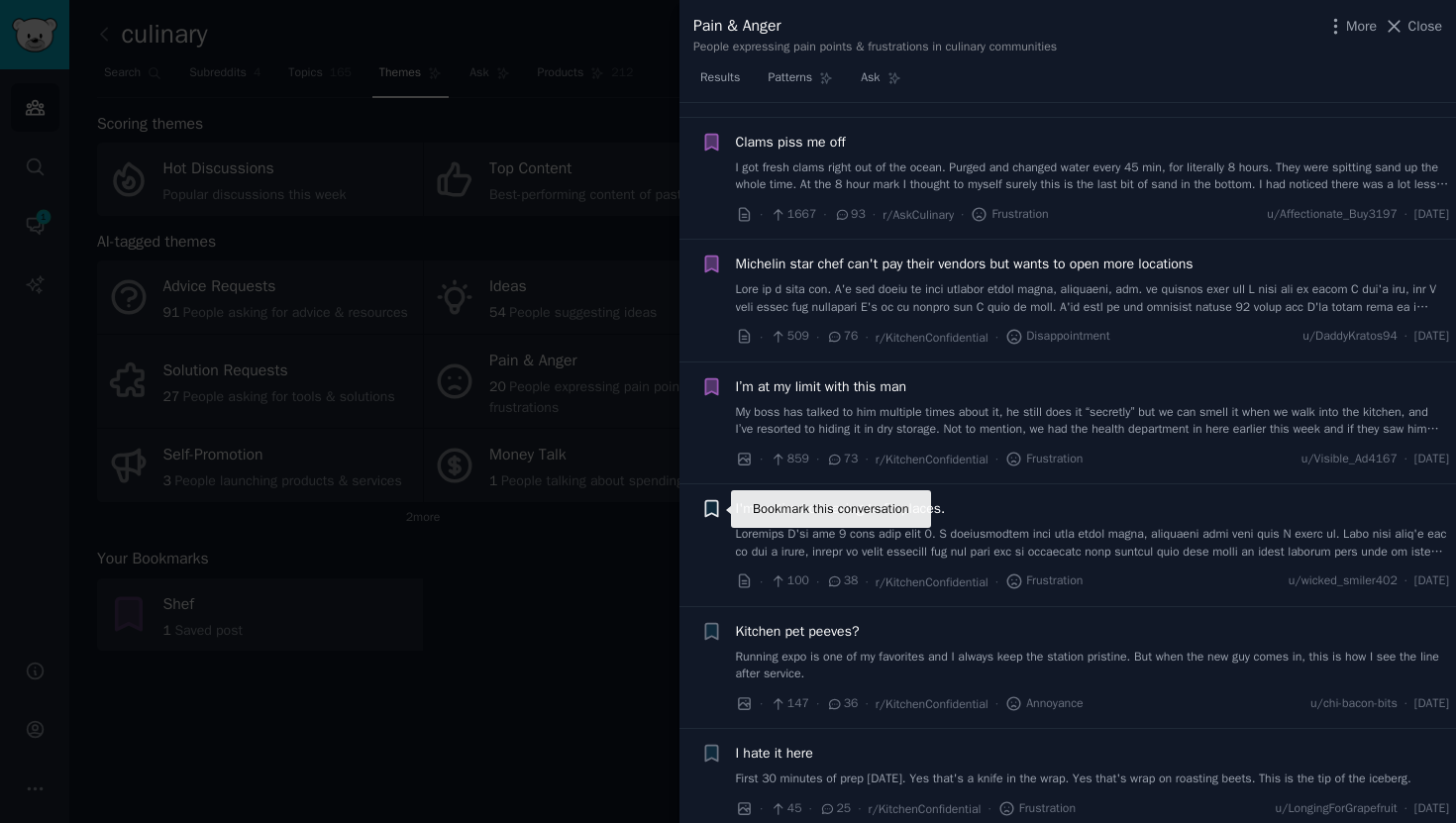 click 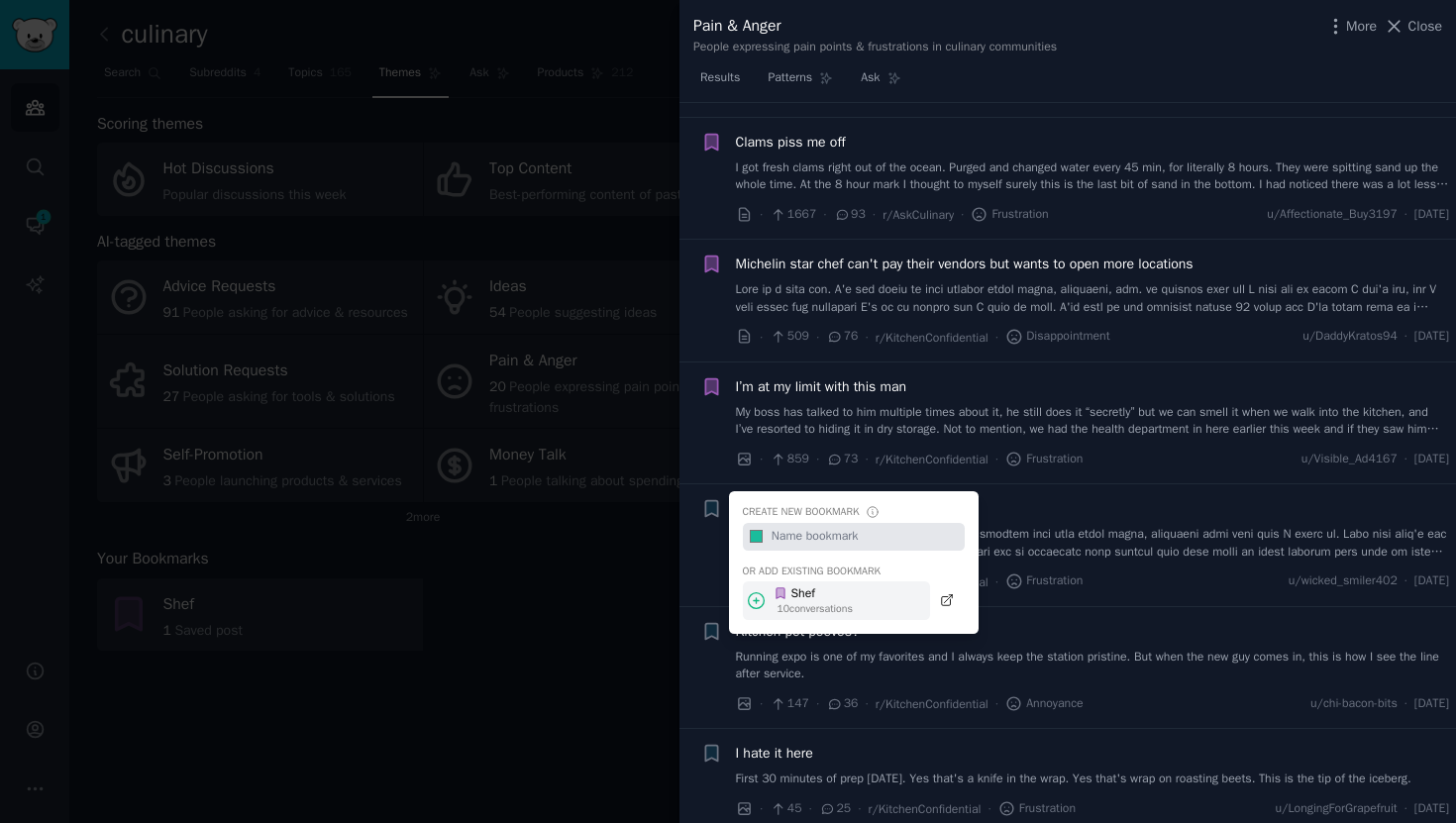 click on "10  conversation s" at bounding box center [815, 609] 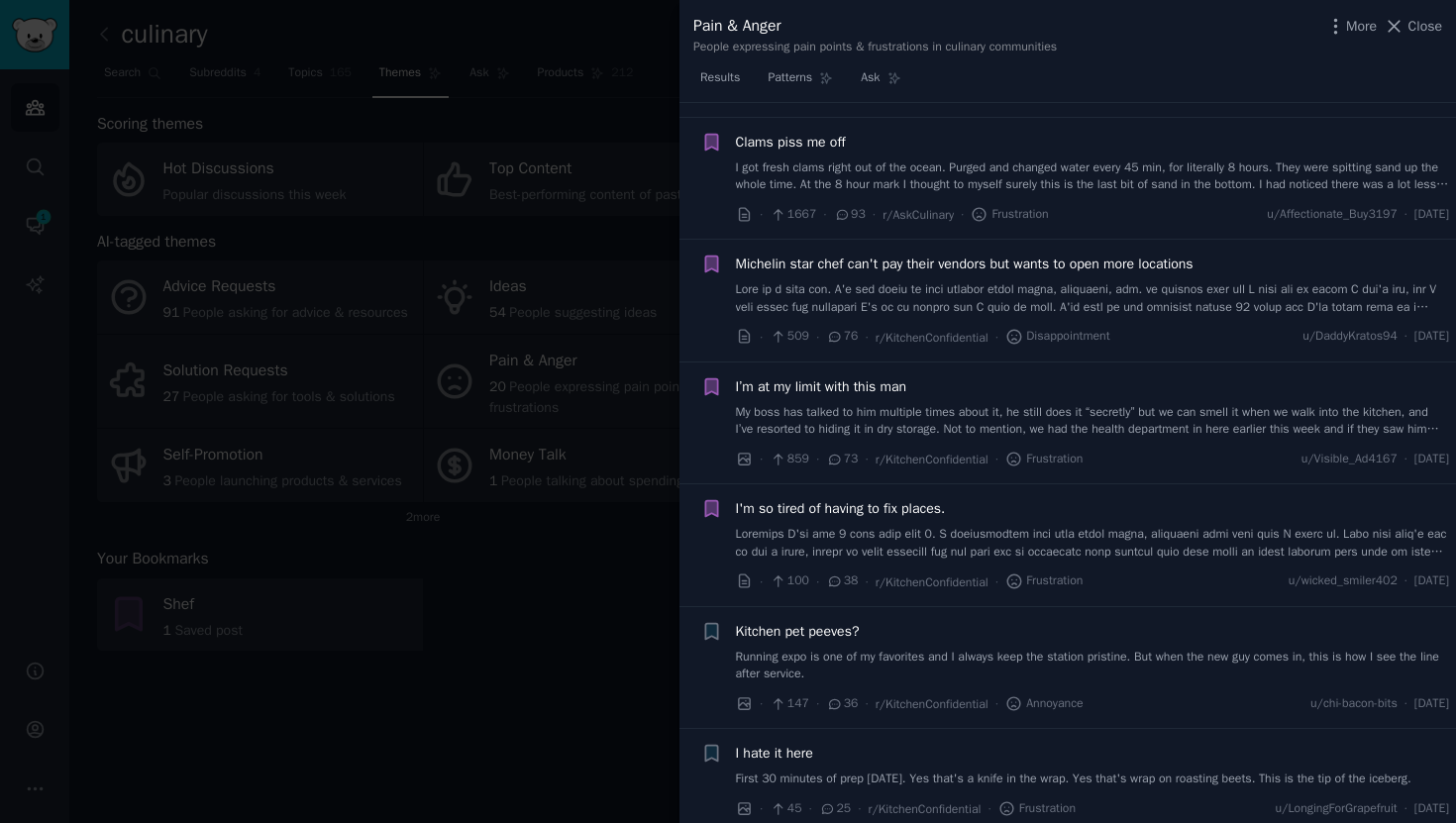 click on "Bookmark this conversation + Kitchen pet peeves? Running expo is one of my favorites and I always keep the station pristine. But when the new guy comes in, this is how I see the line after service.  · 147 · 36 · r/KitchenConfidential · Annoyance u/chi-bacon-bits · Tue 22/07/2025" at bounding box center [1068, 668] 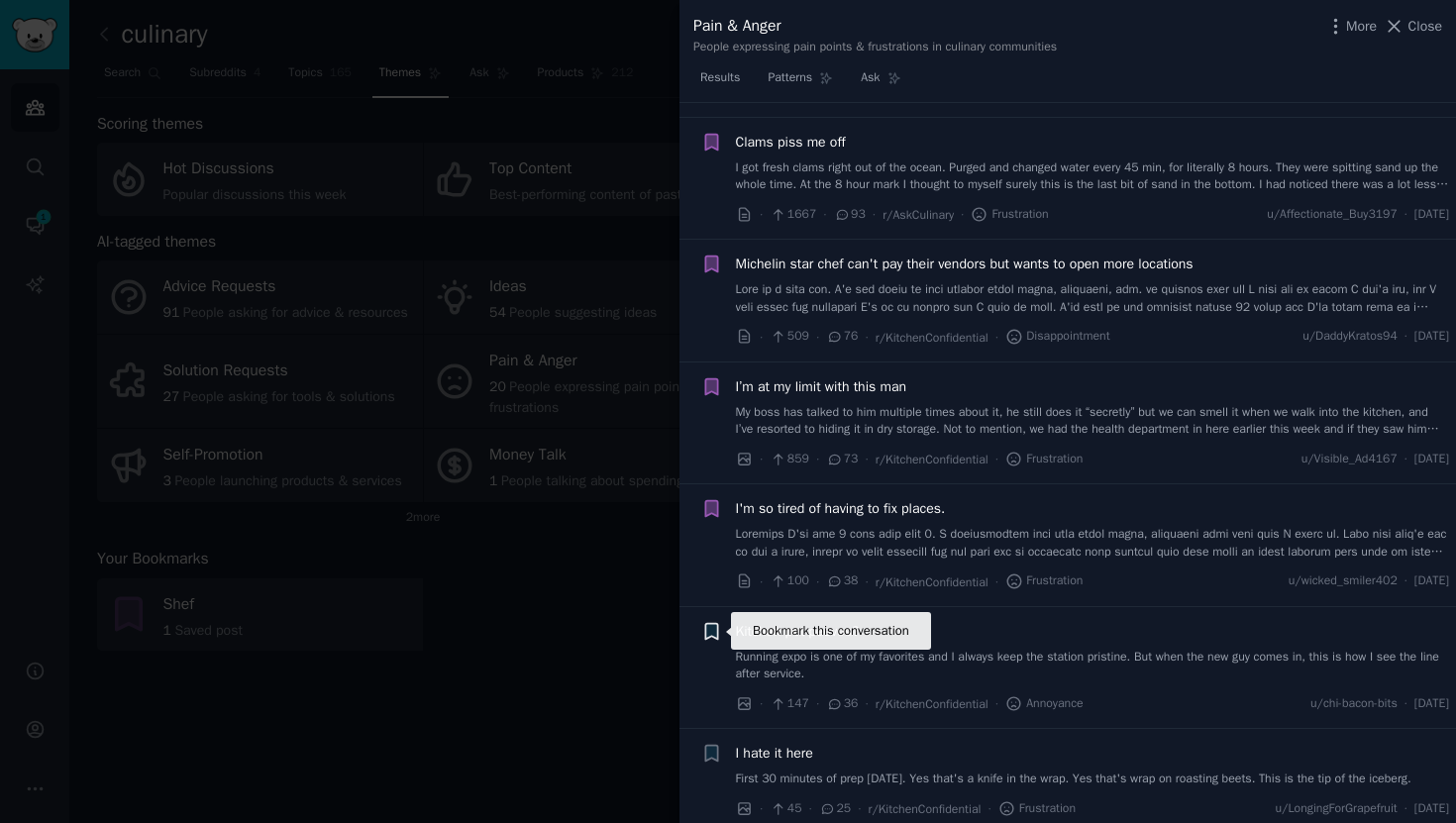 click 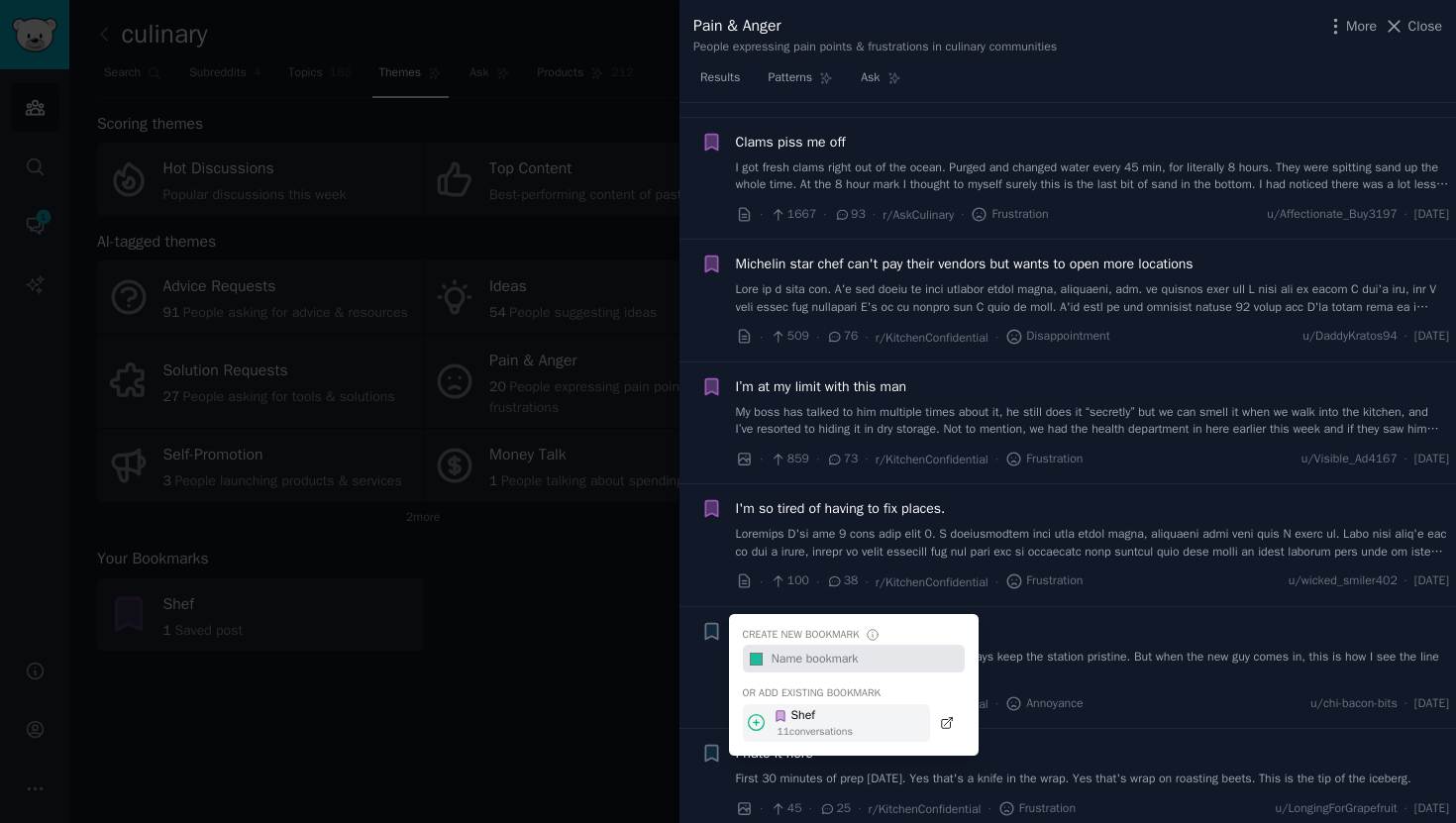 click on "Shef" at bounding box center (813, 716) 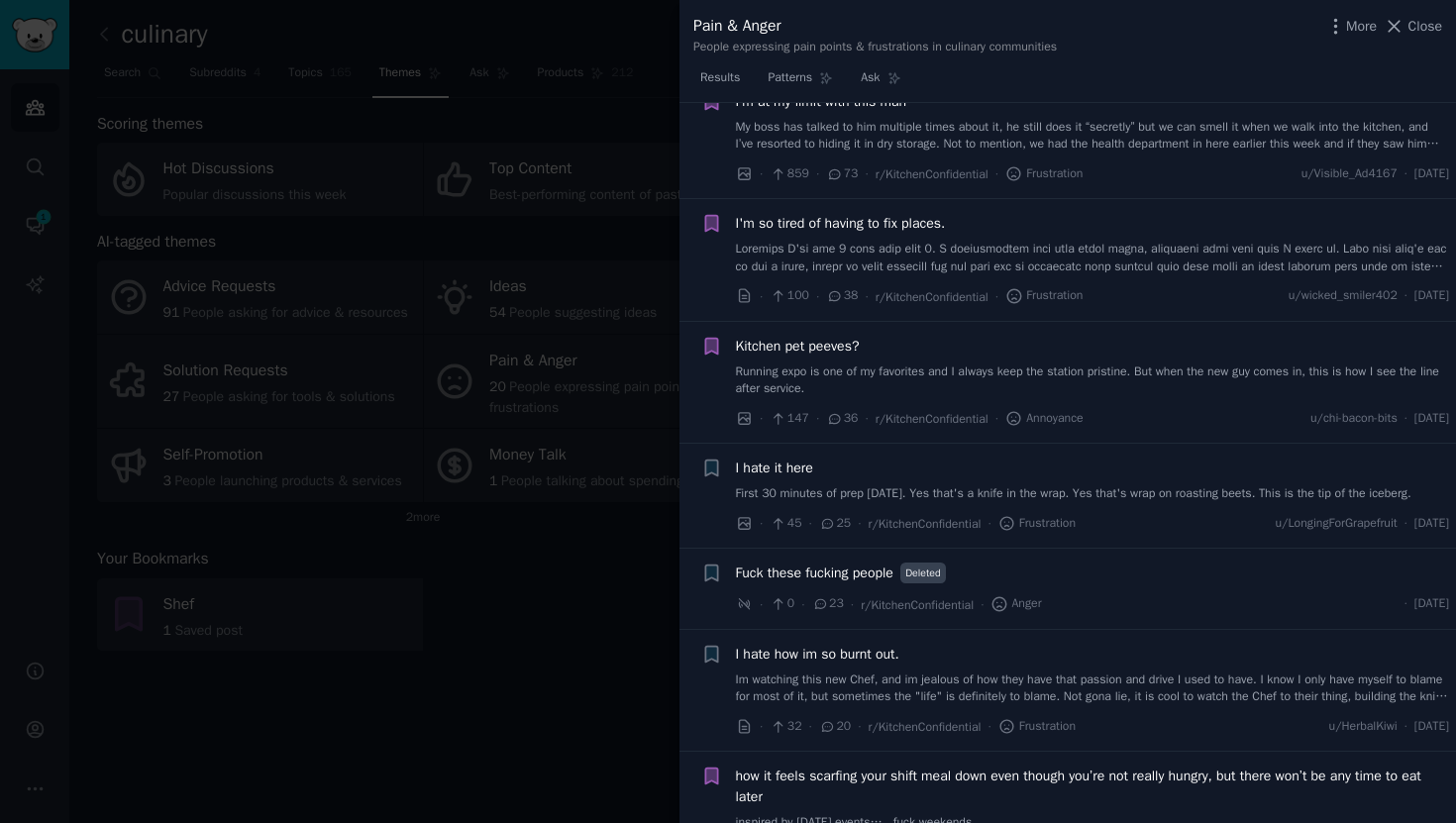 scroll, scrollTop: 1551, scrollLeft: 0, axis: vertical 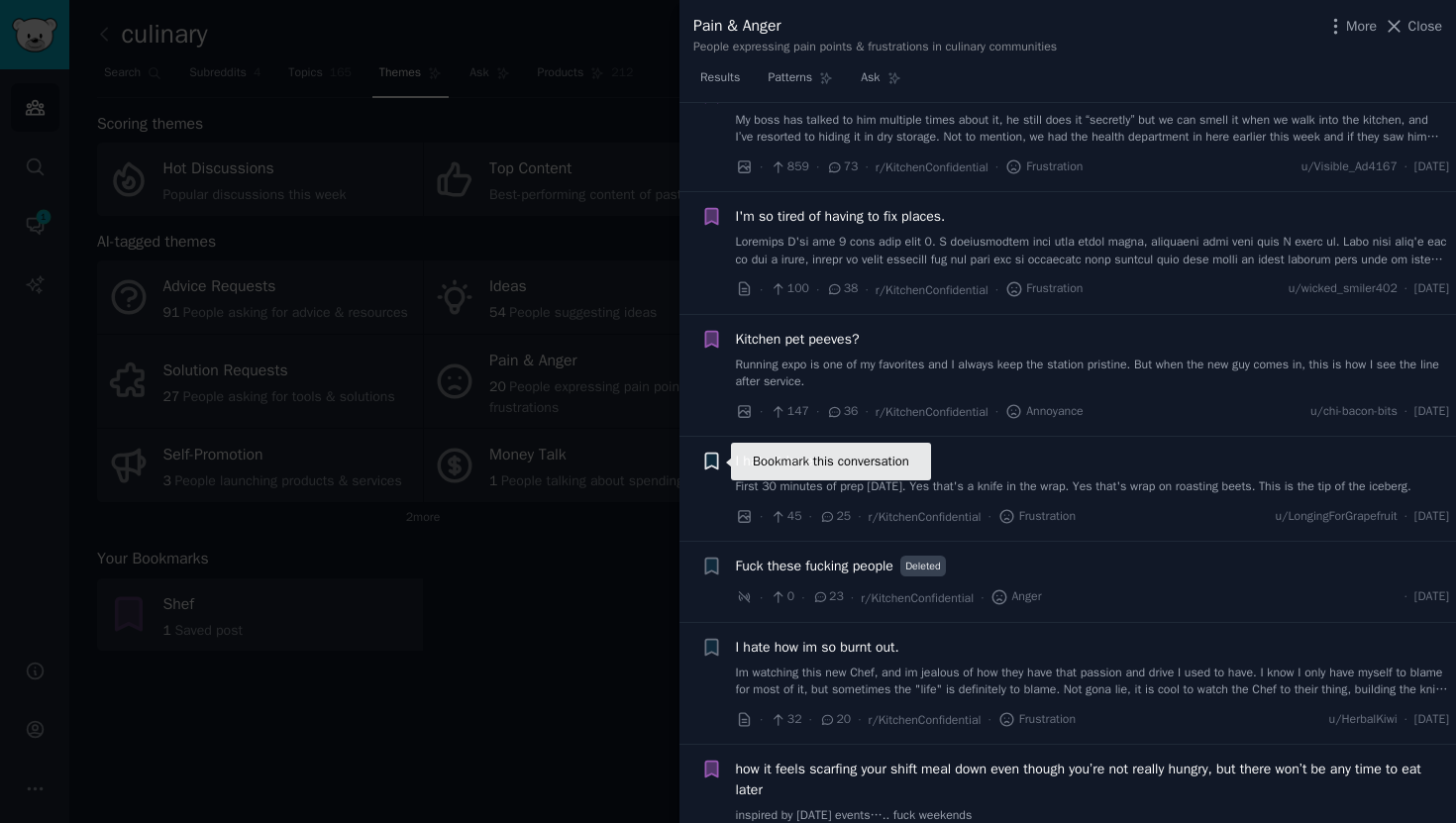 click 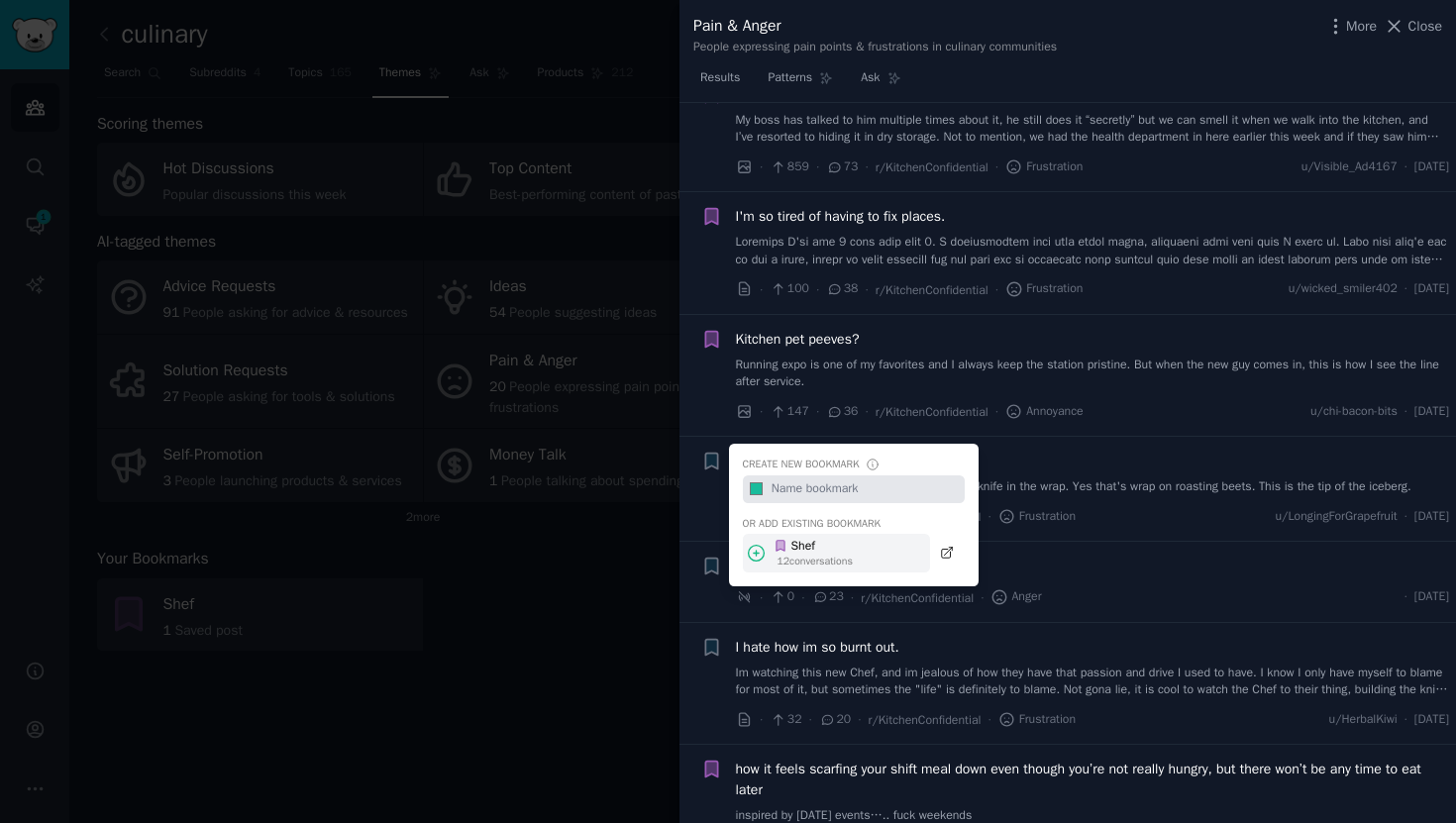click on "12  conversation s" at bounding box center (815, 562) 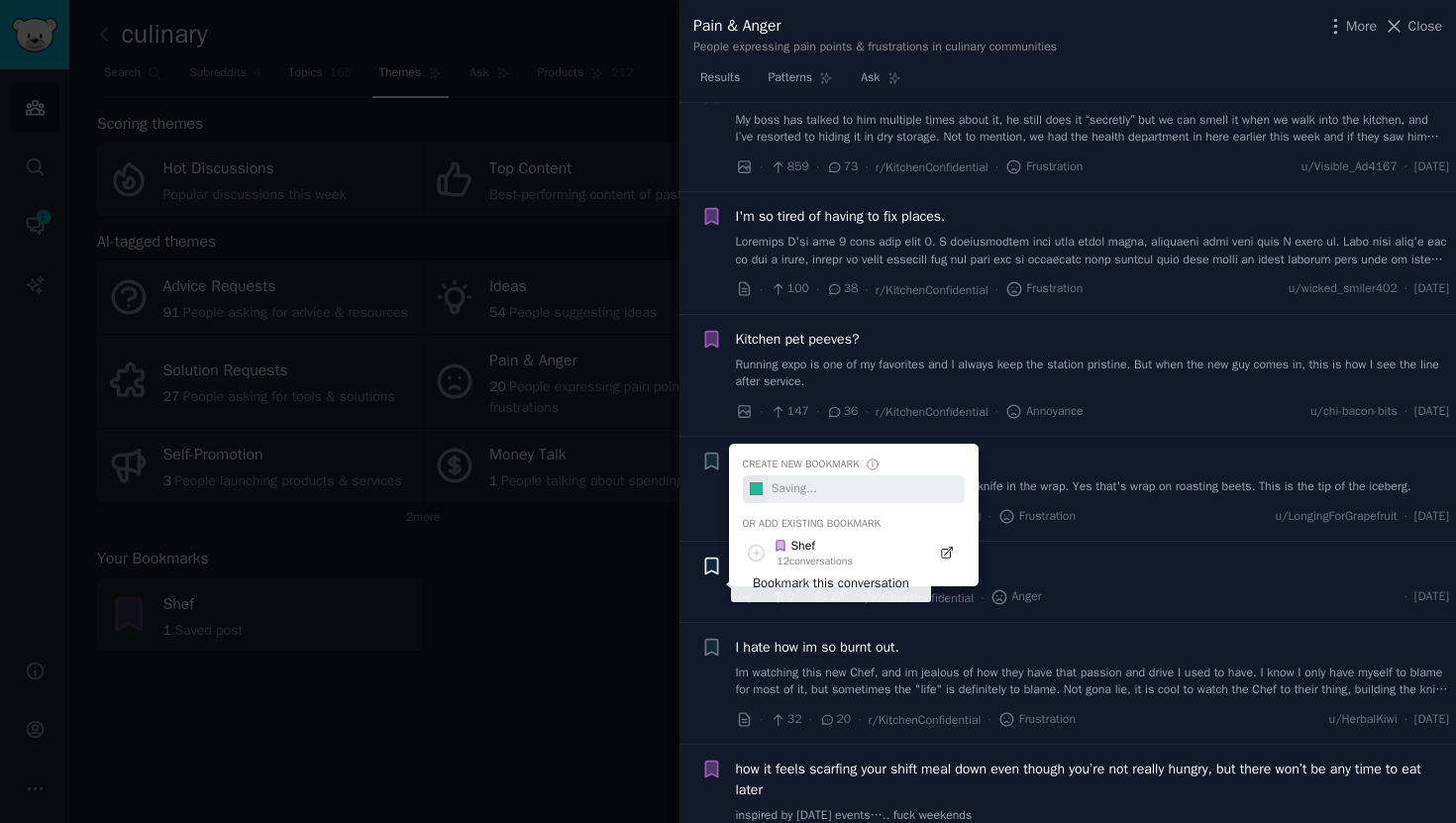 click 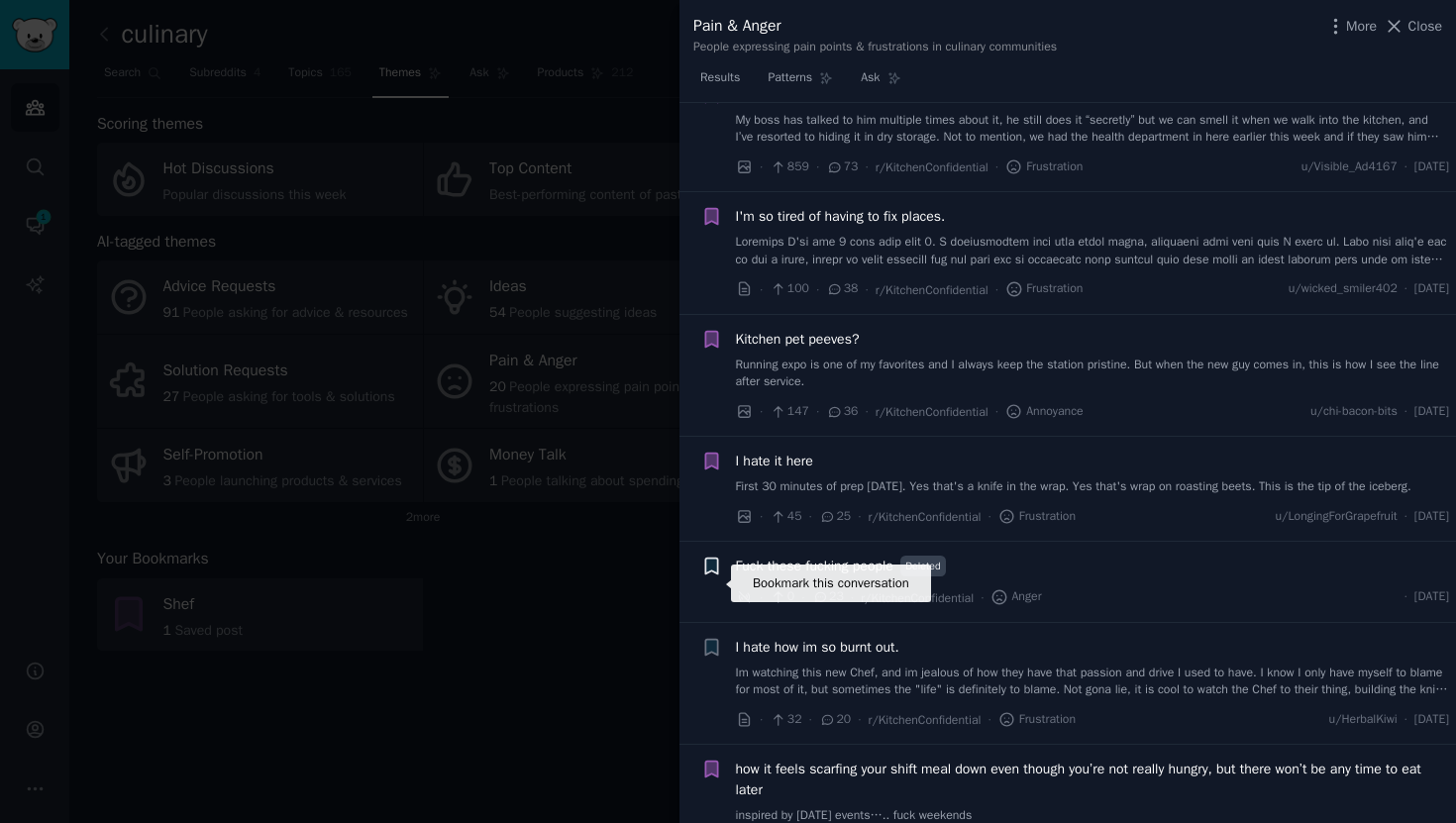 click 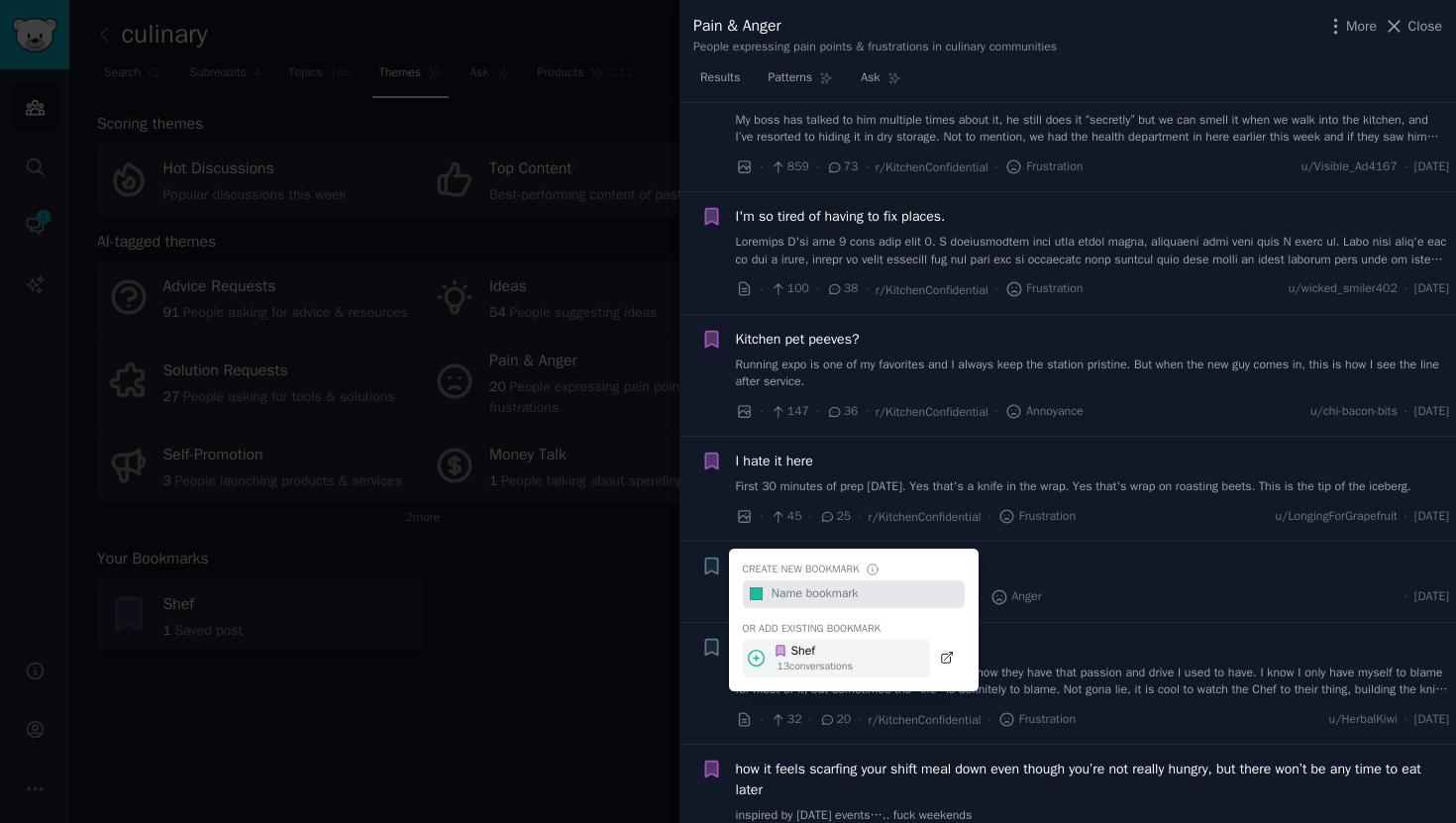 click on "13  conversation s" at bounding box center (815, 667) 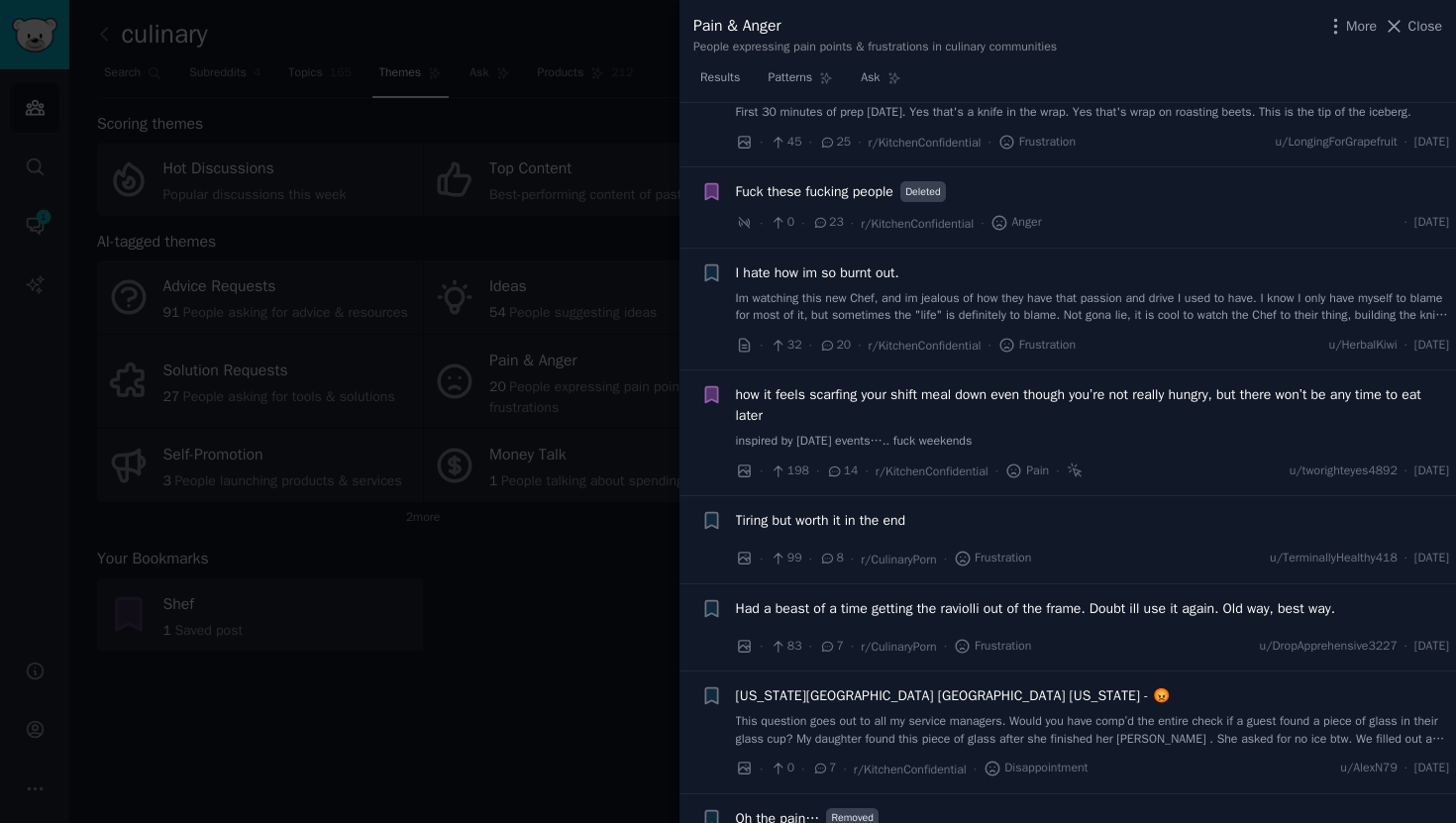 scroll, scrollTop: 1926, scrollLeft: 0, axis: vertical 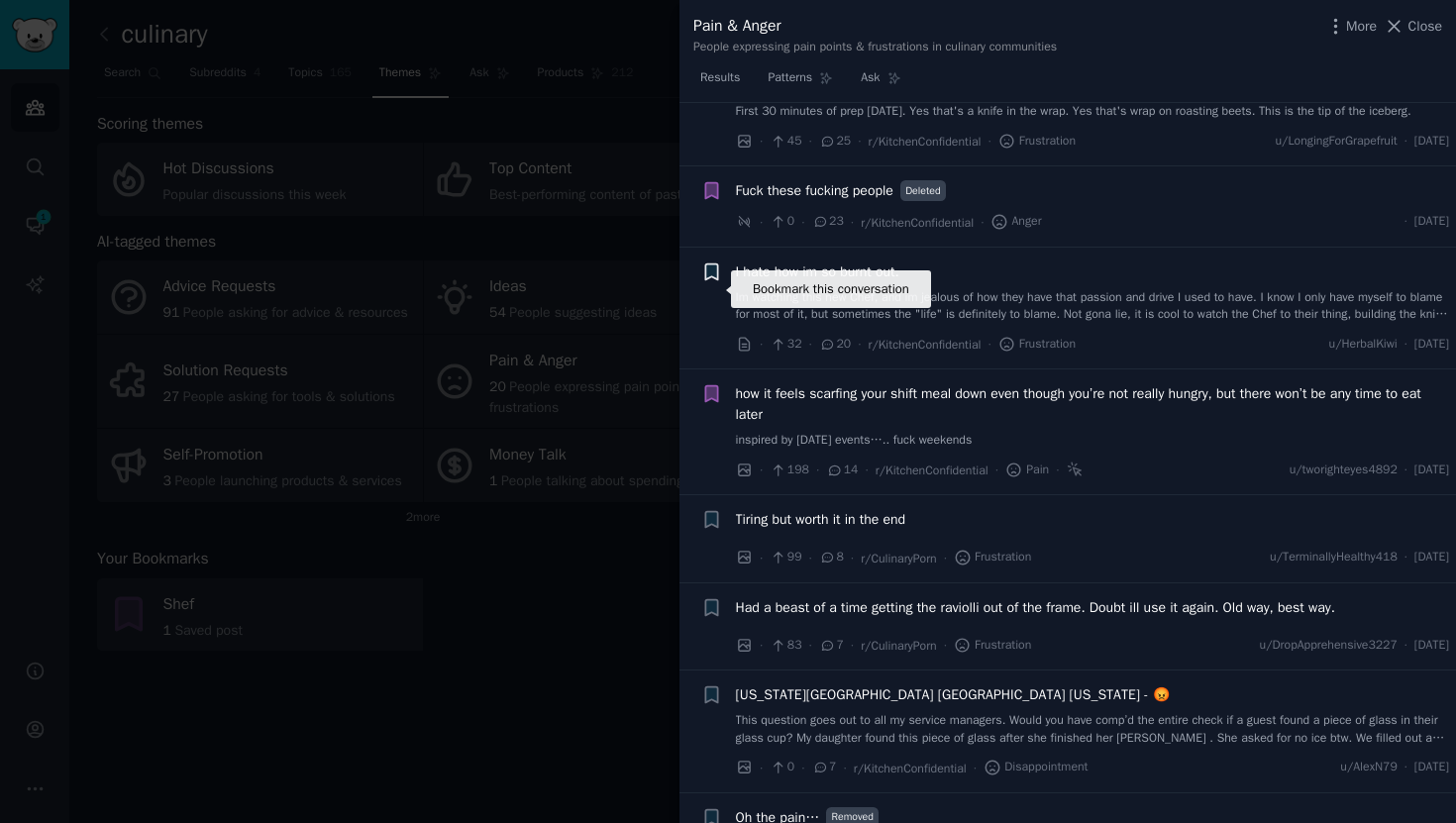 click 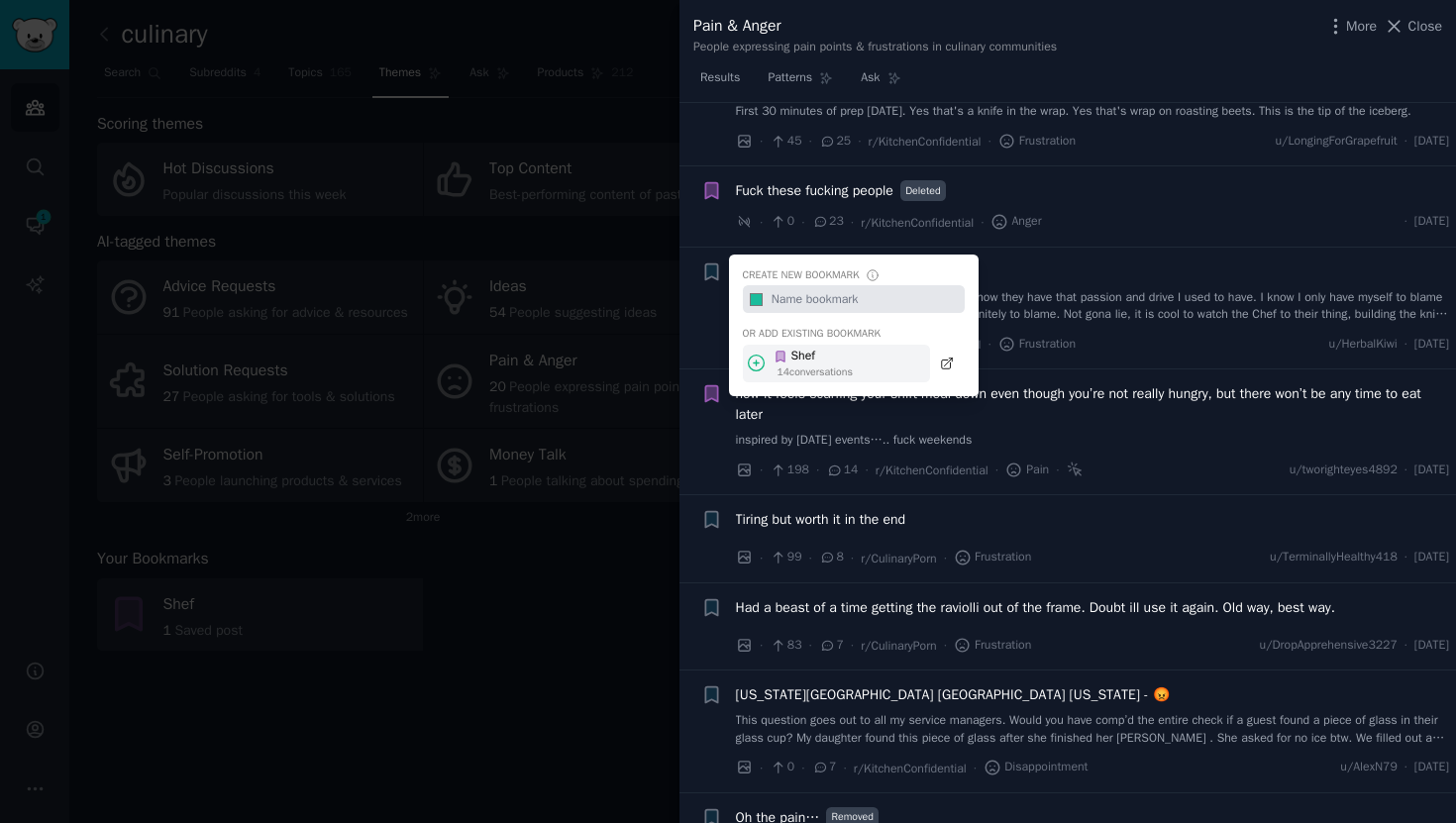 click on "Shef" at bounding box center [813, 357] 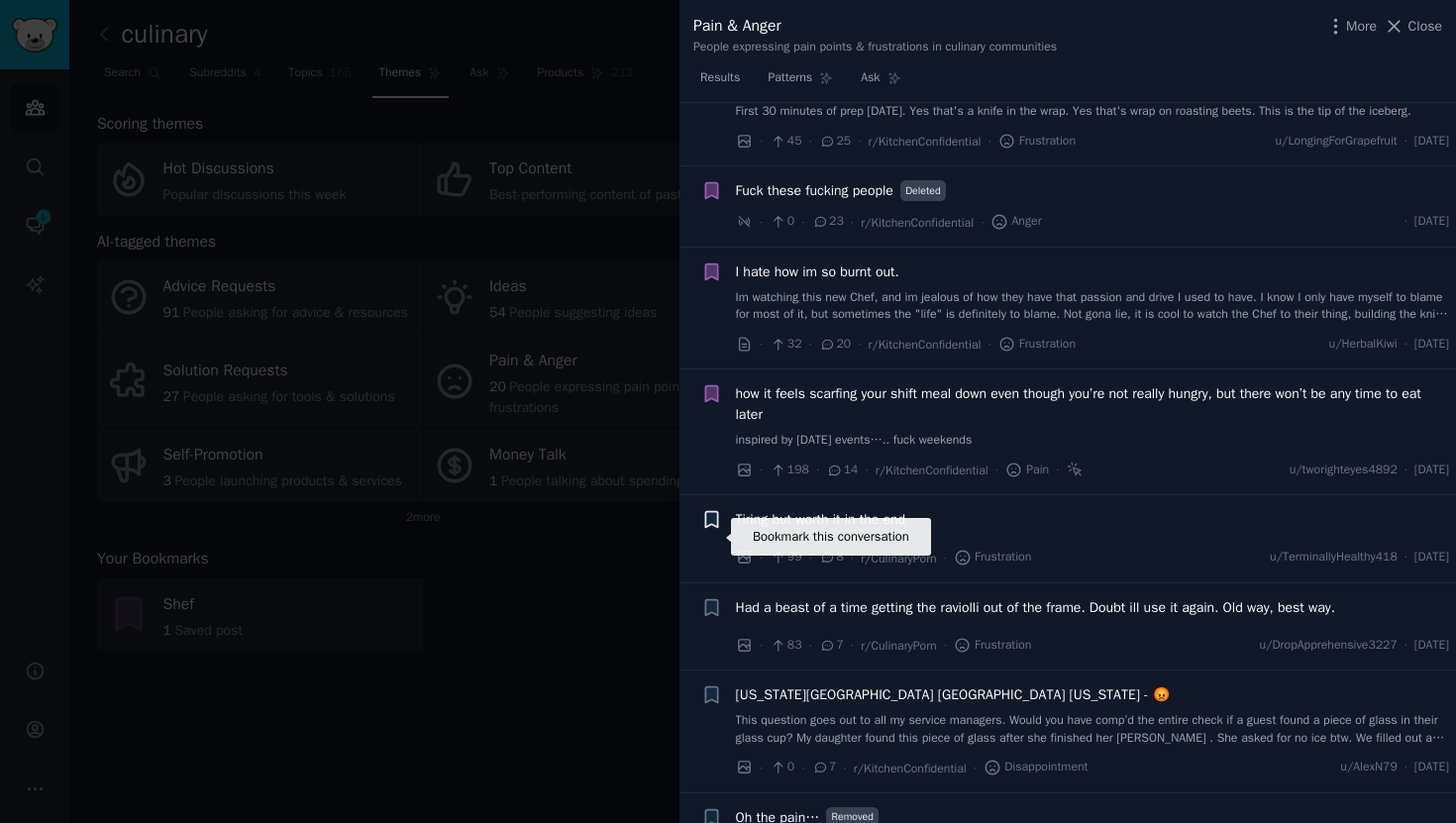click 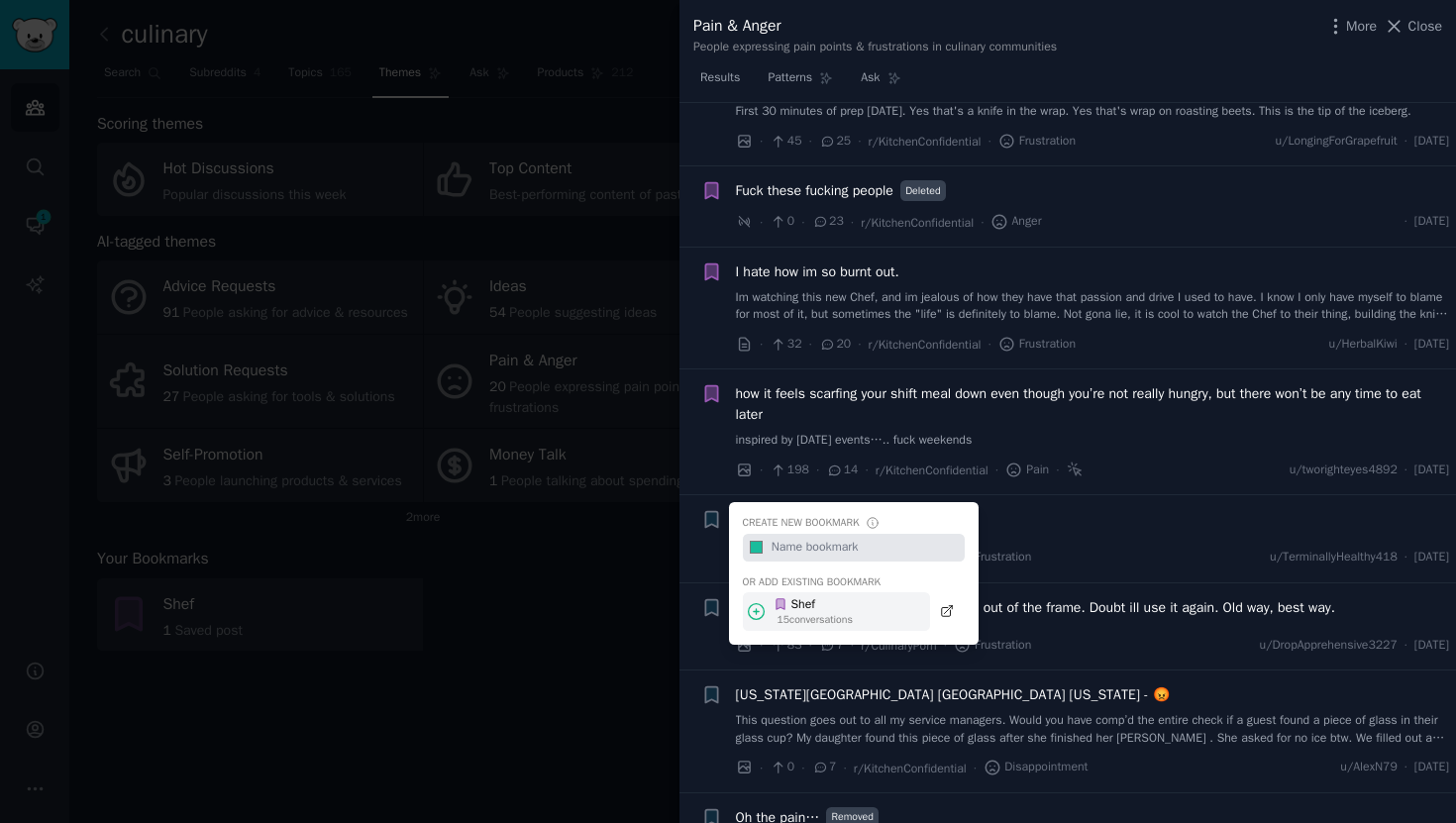 click on "15  conversation s" at bounding box center (815, 620) 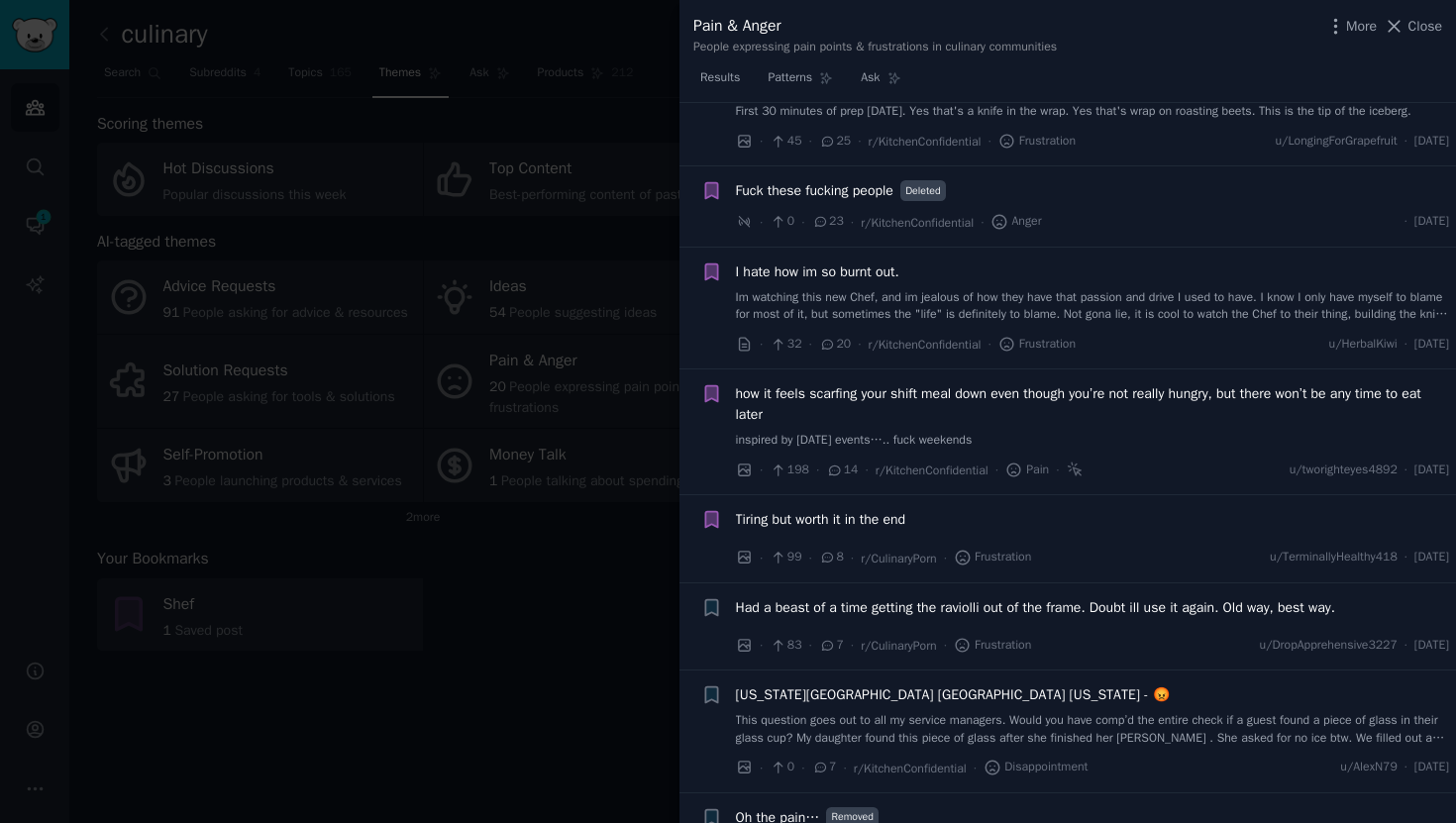 scroll, scrollTop: 2116, scrollLeft: 0, axis: vertical 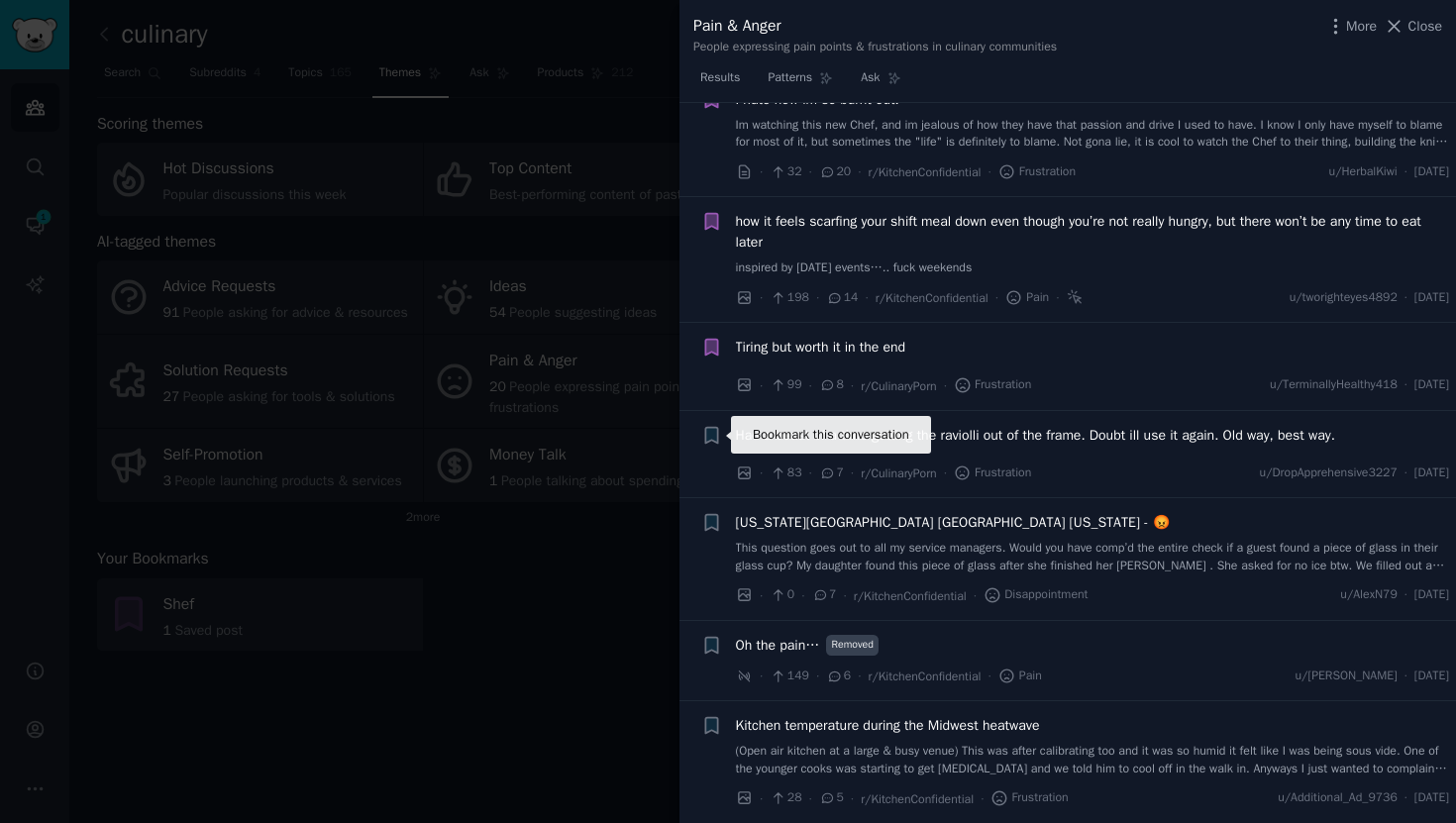 click 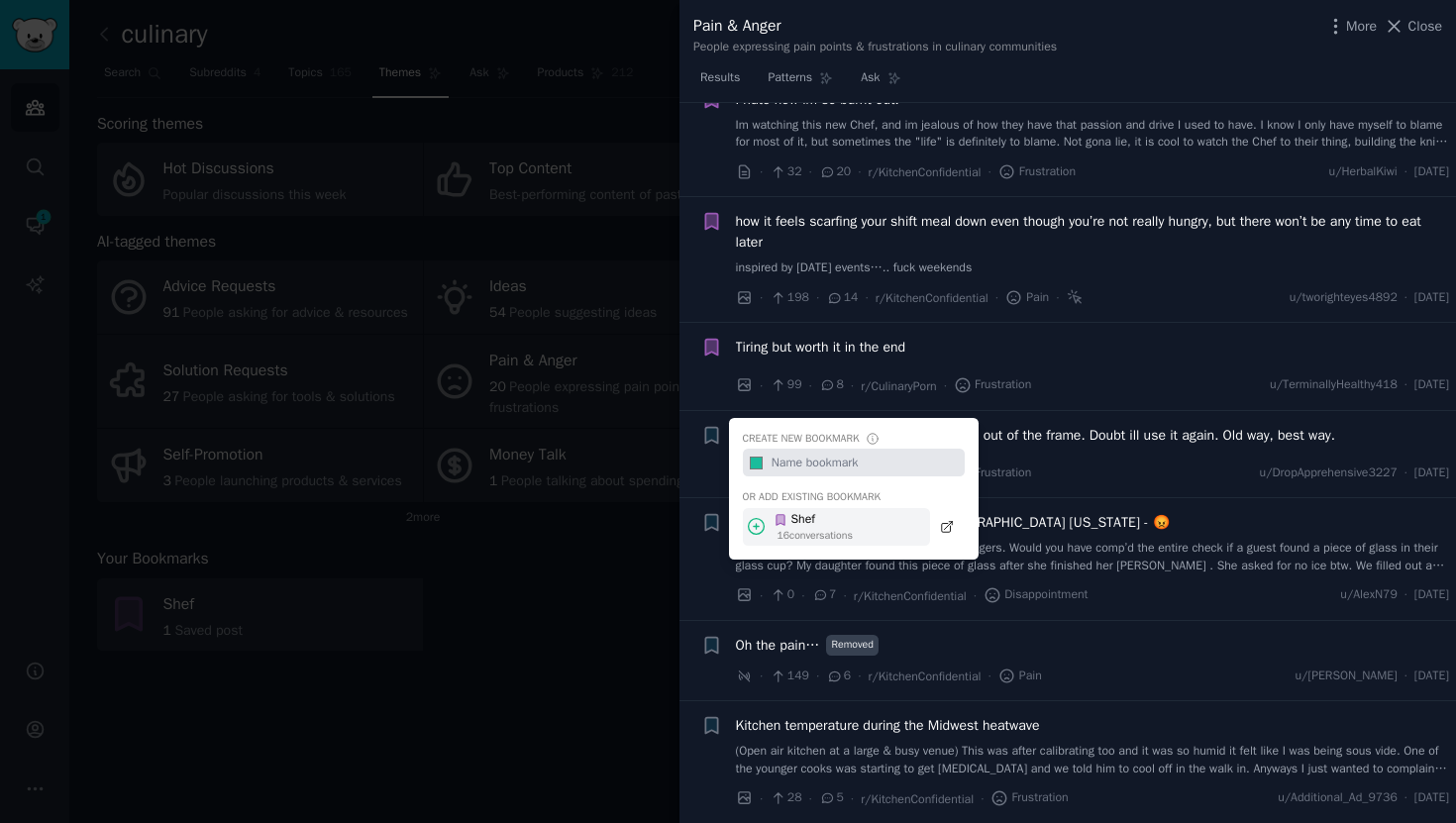 click on "Shef" at bounding box center [813, 520] 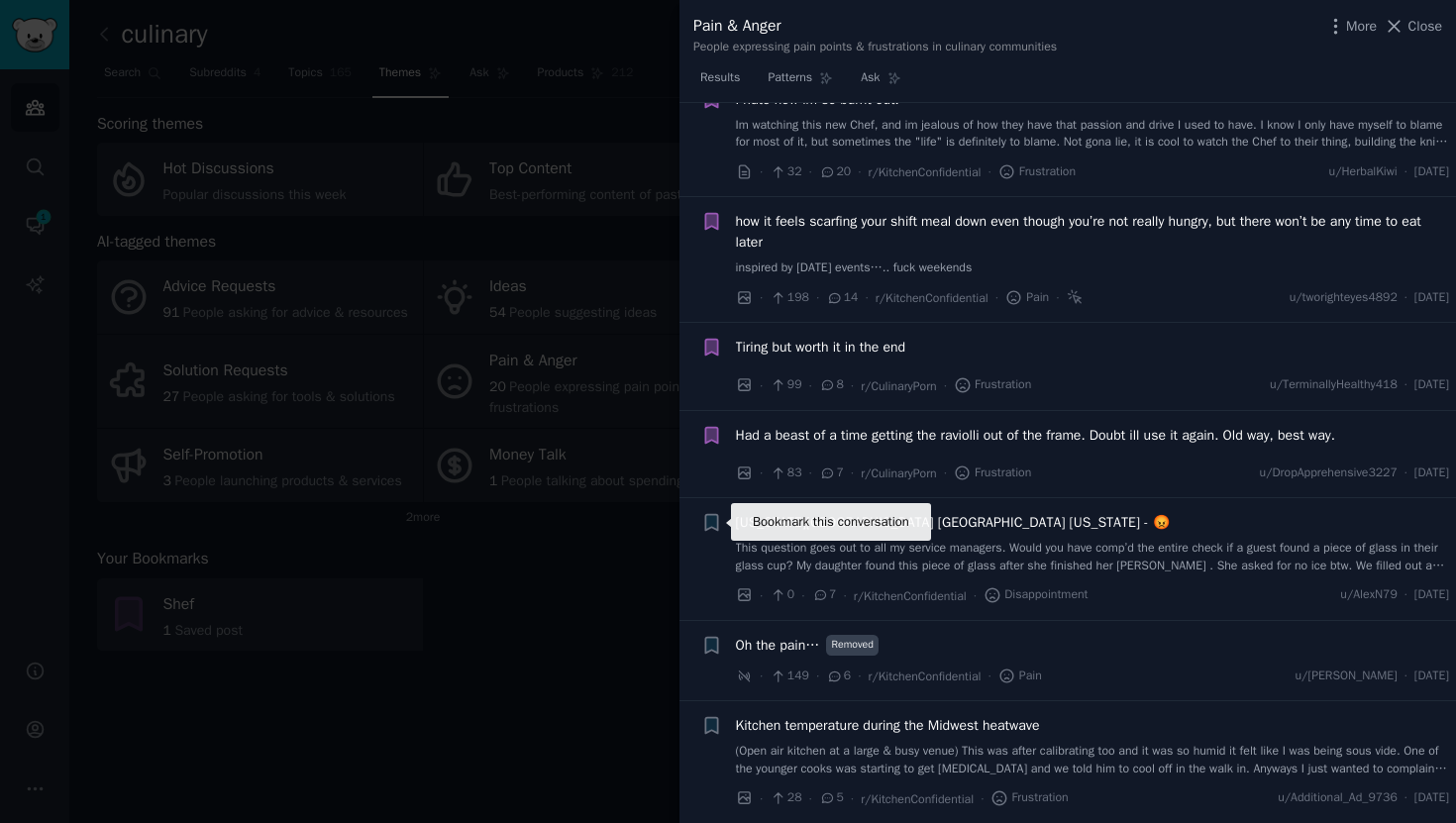 drag, startPoint x: 714, startPoint y: 517, endPoint x: 722, endPoint y: 539, distance: 23.4094 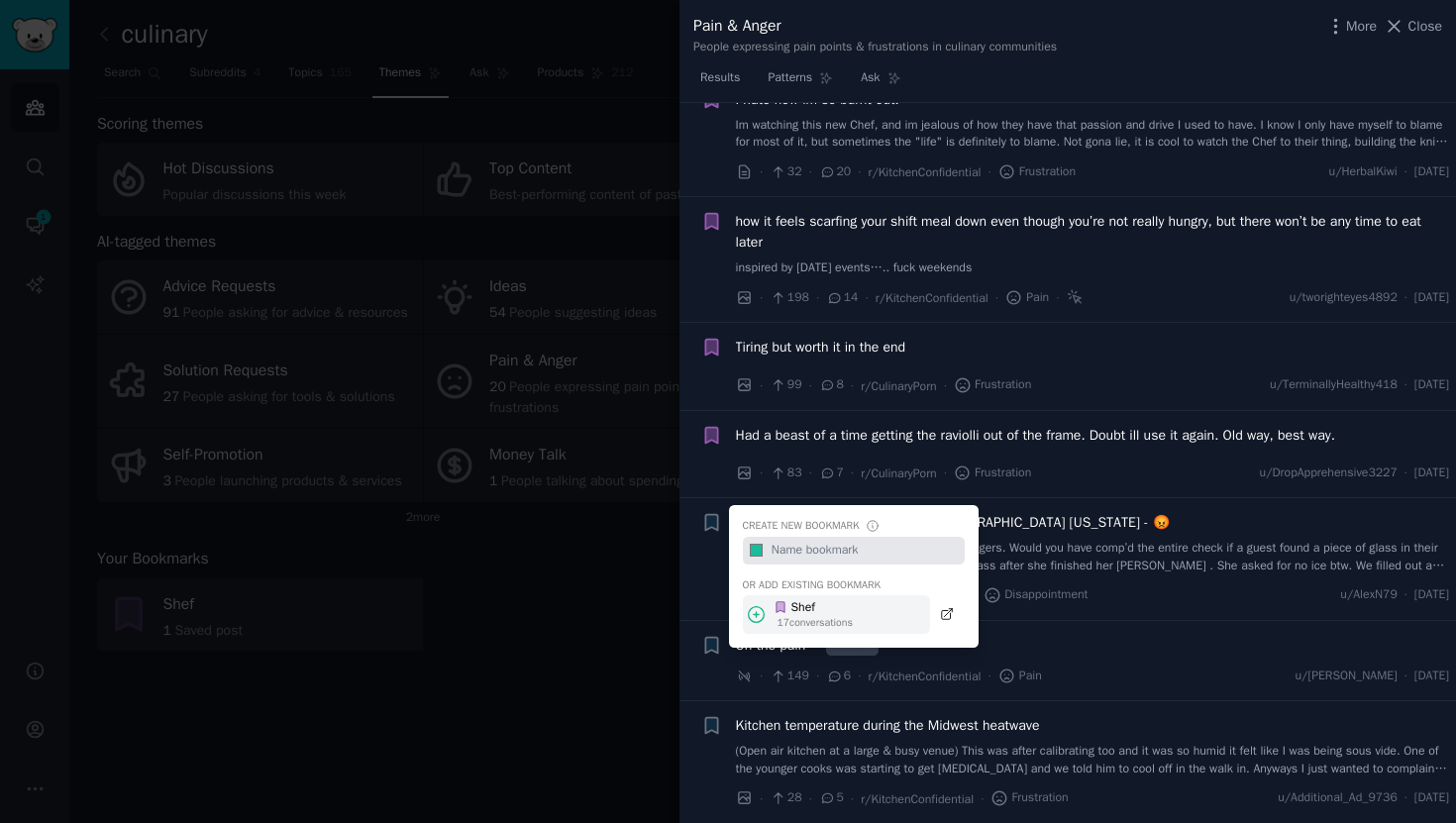 click on "Shef" at bounding box center (813, 608) 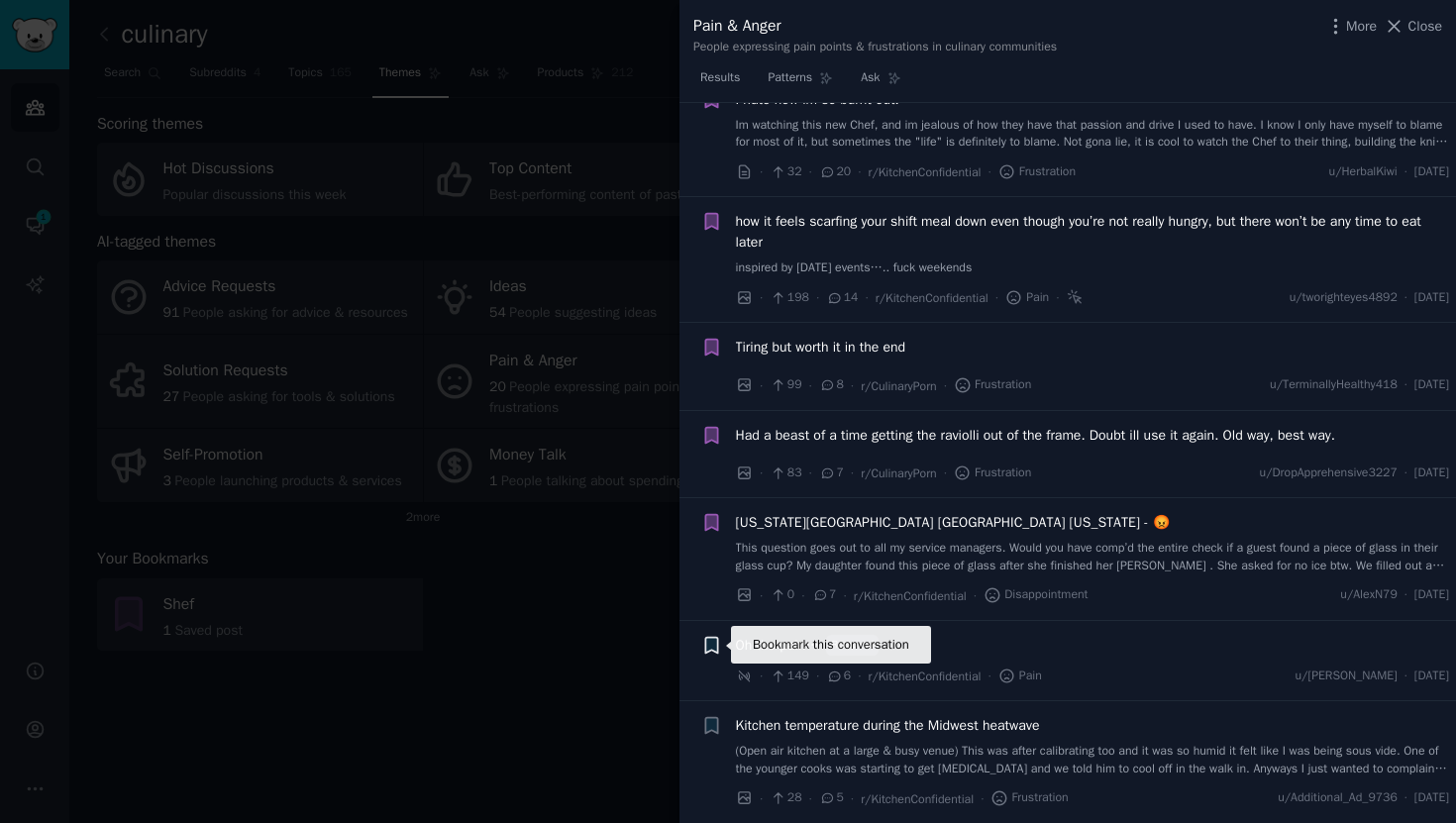 click 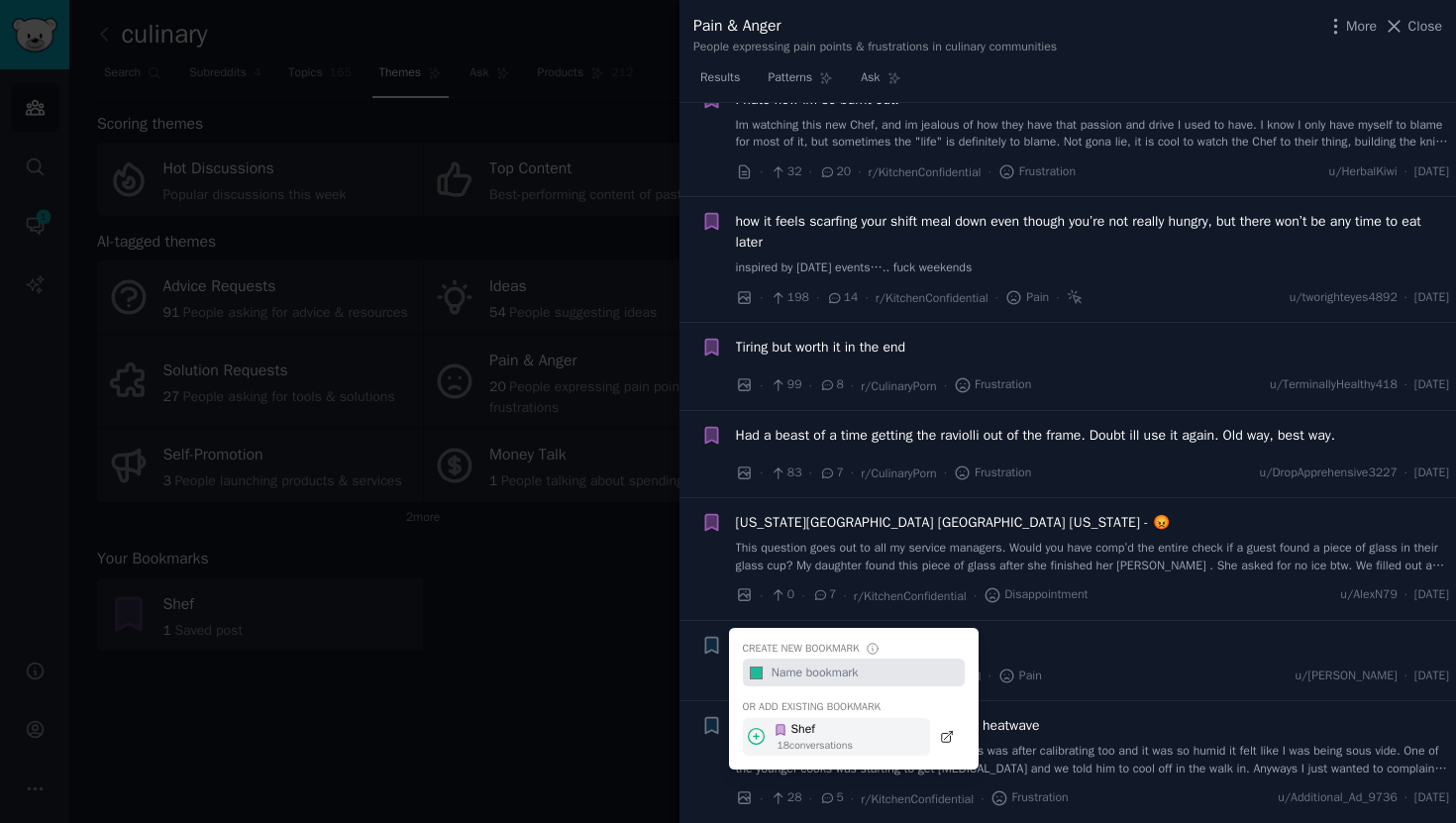 click on "Shef" at bounding box center (813, 730) 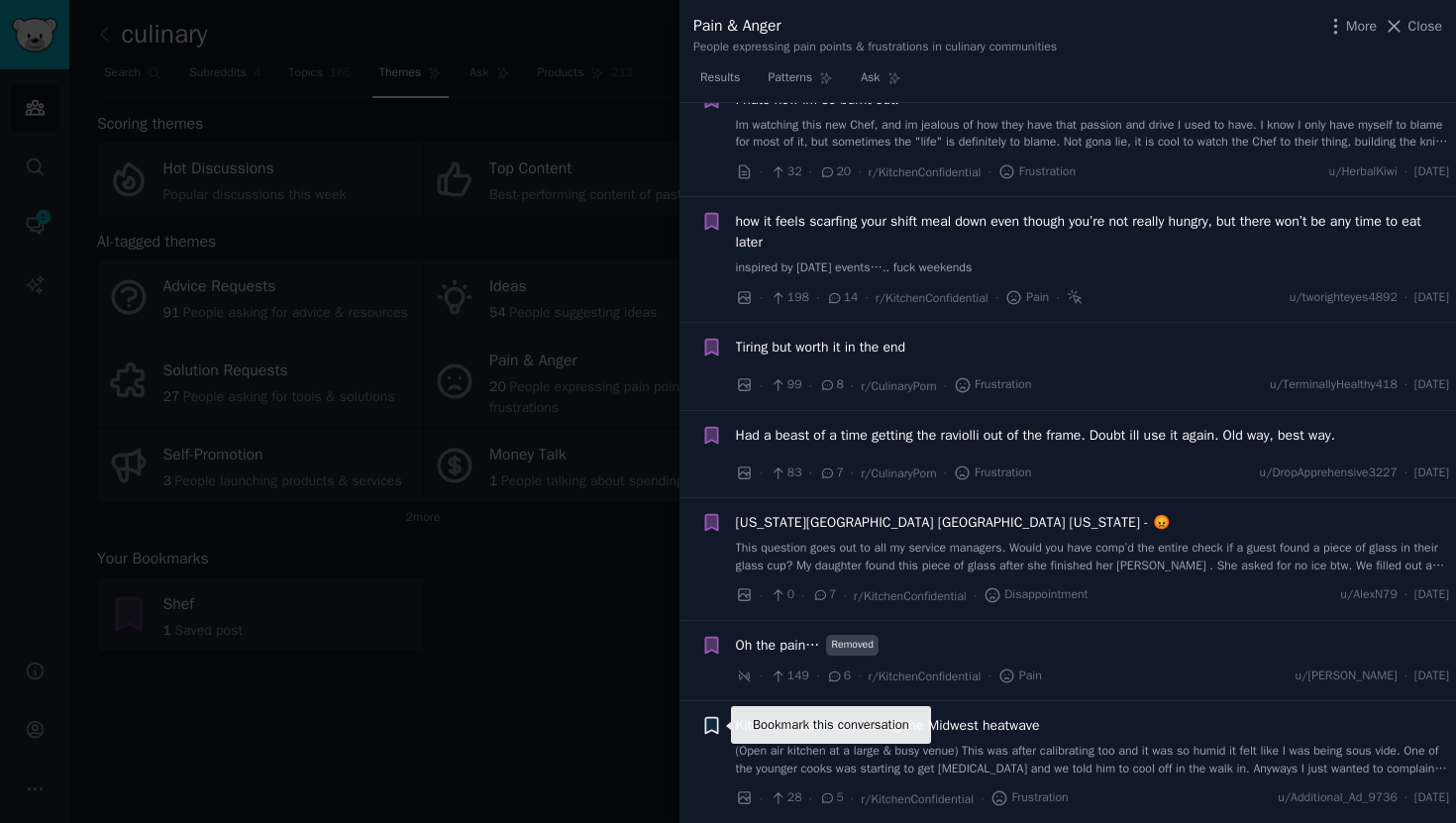 click 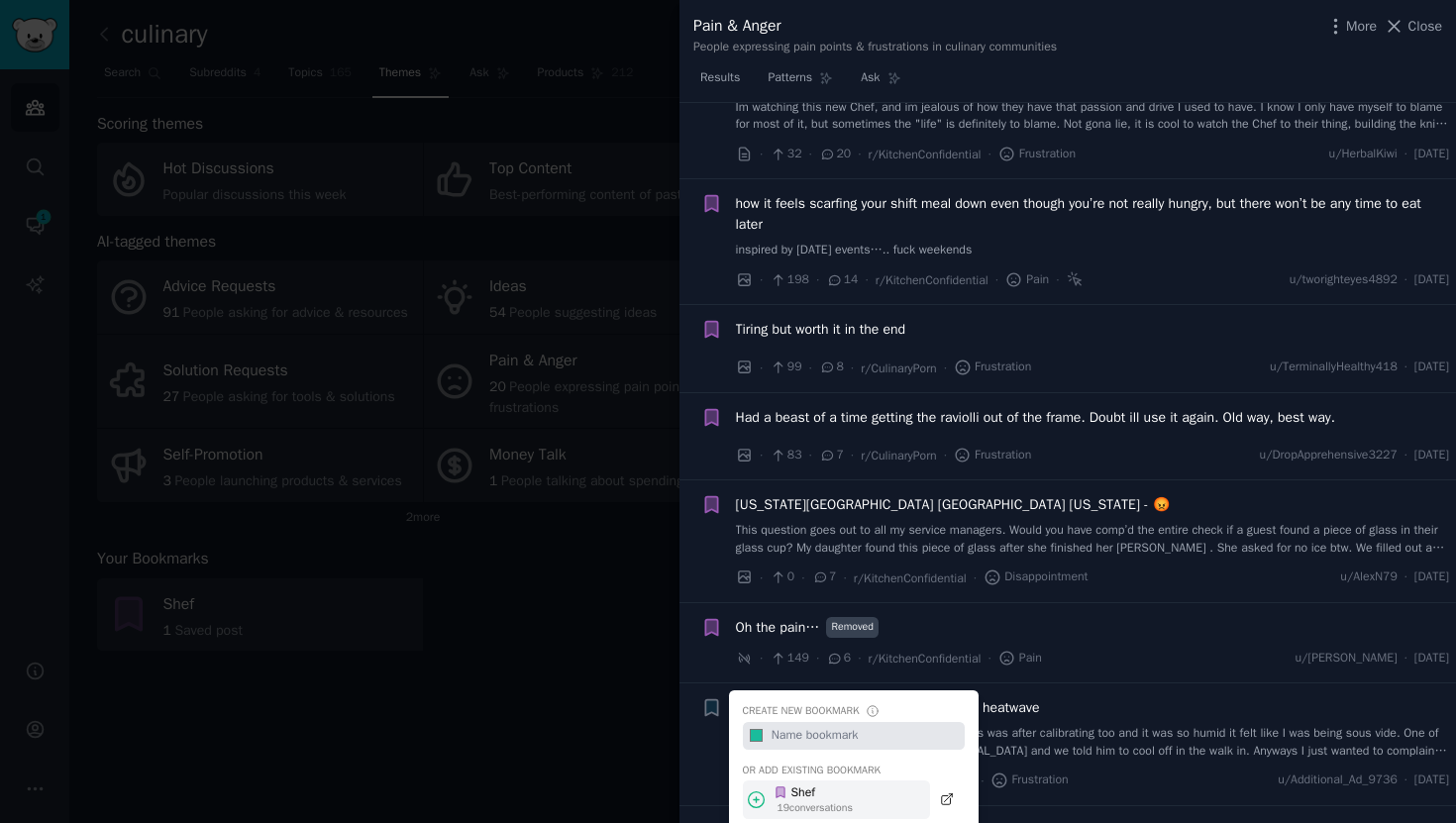 click on "Shef" at bounding box center [813, 793] 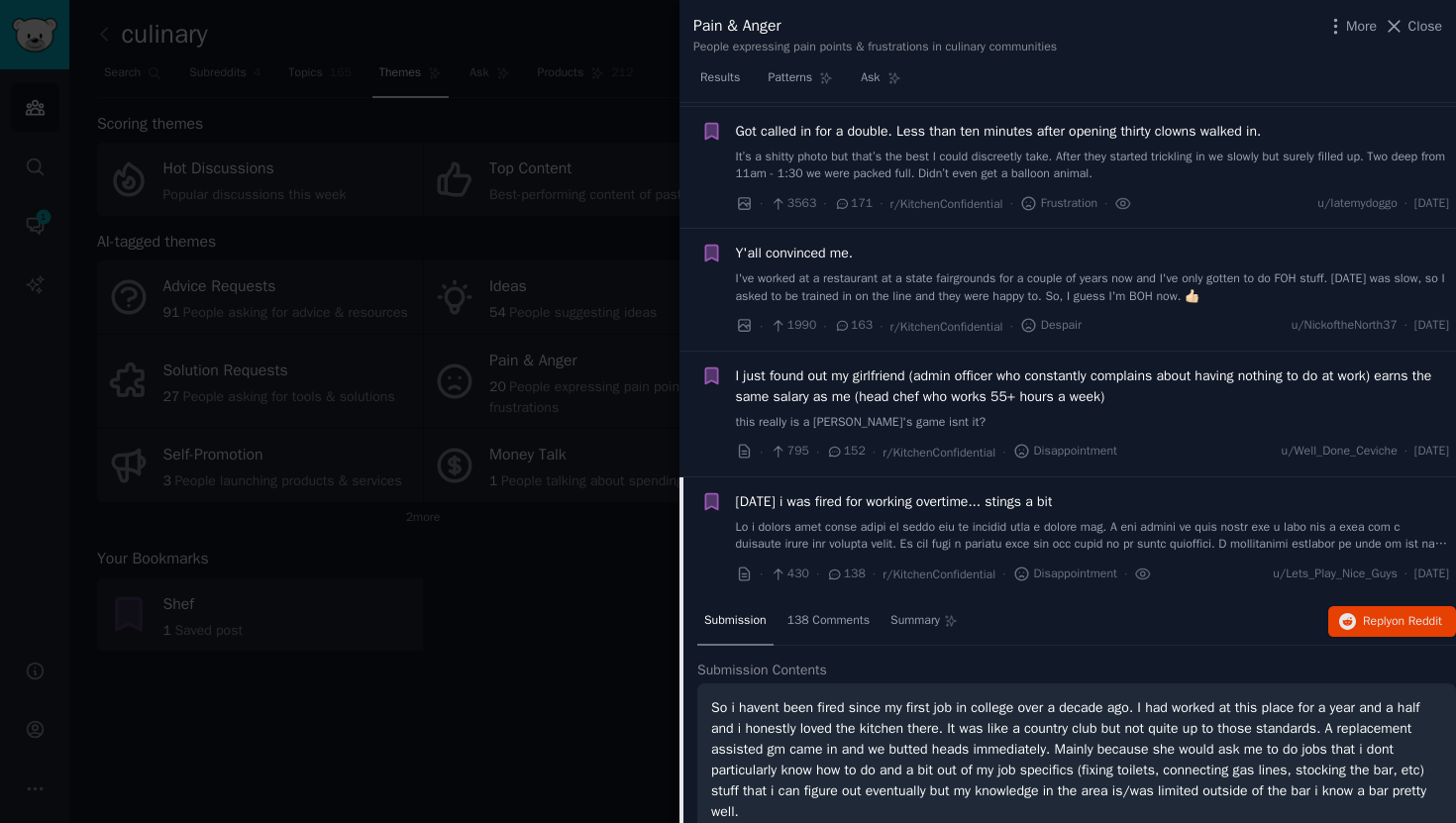 scroll, scrollTop: 0, scrollLeft: 0, axis: both 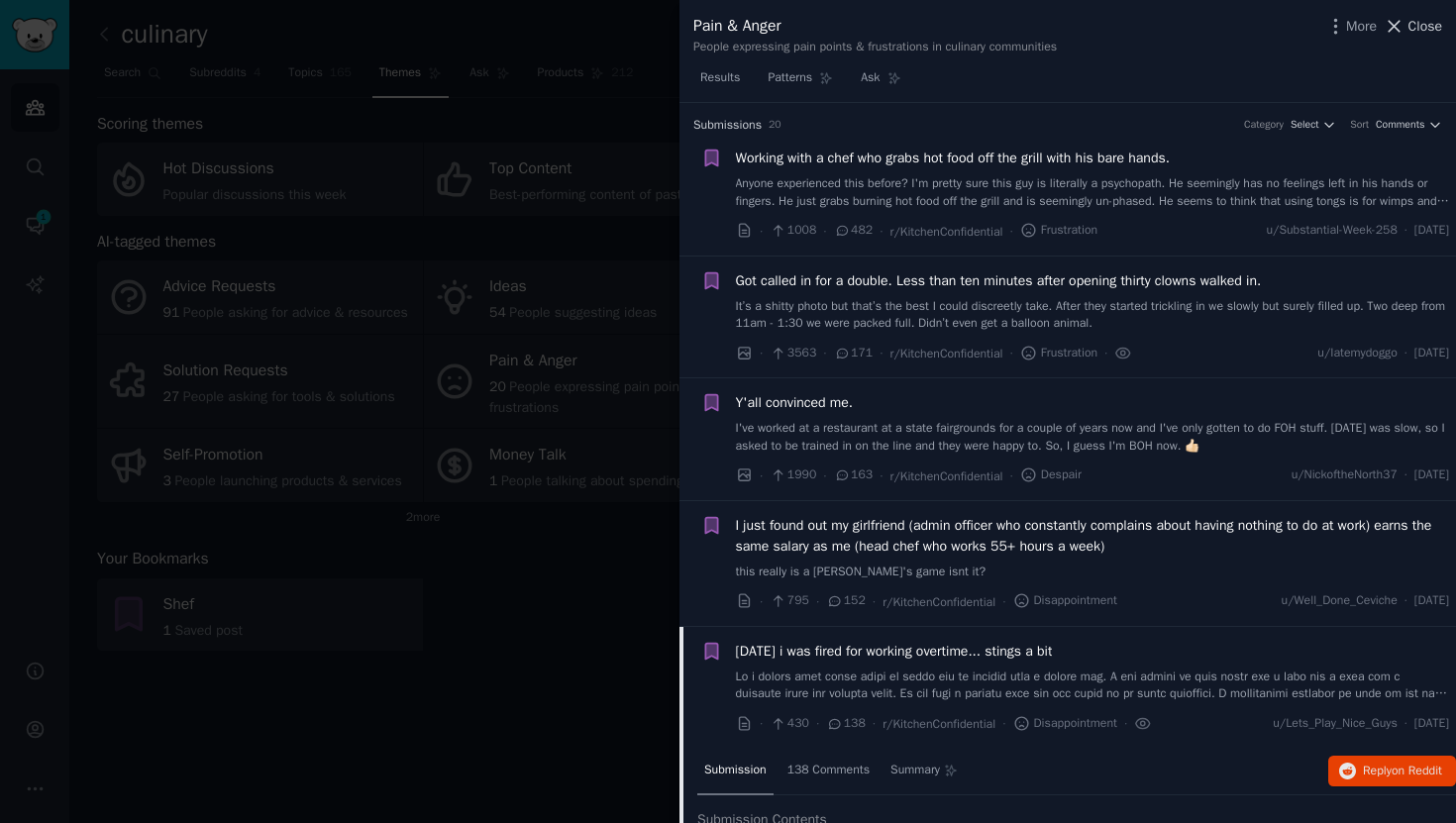 click on "Close" at bounding box center [1425, 26] 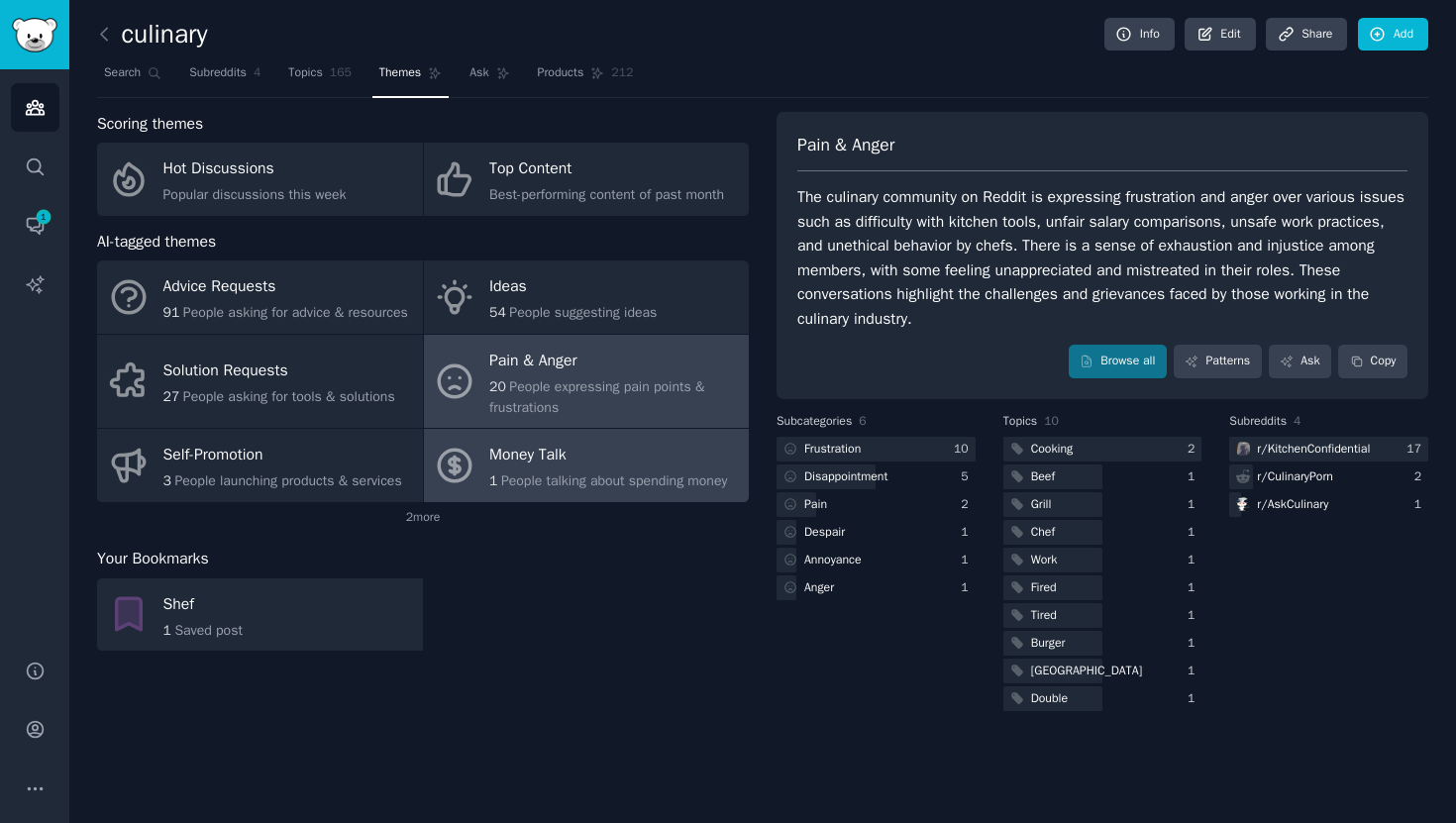 click on "People talking about spending money" at bounding box center (614, 480) 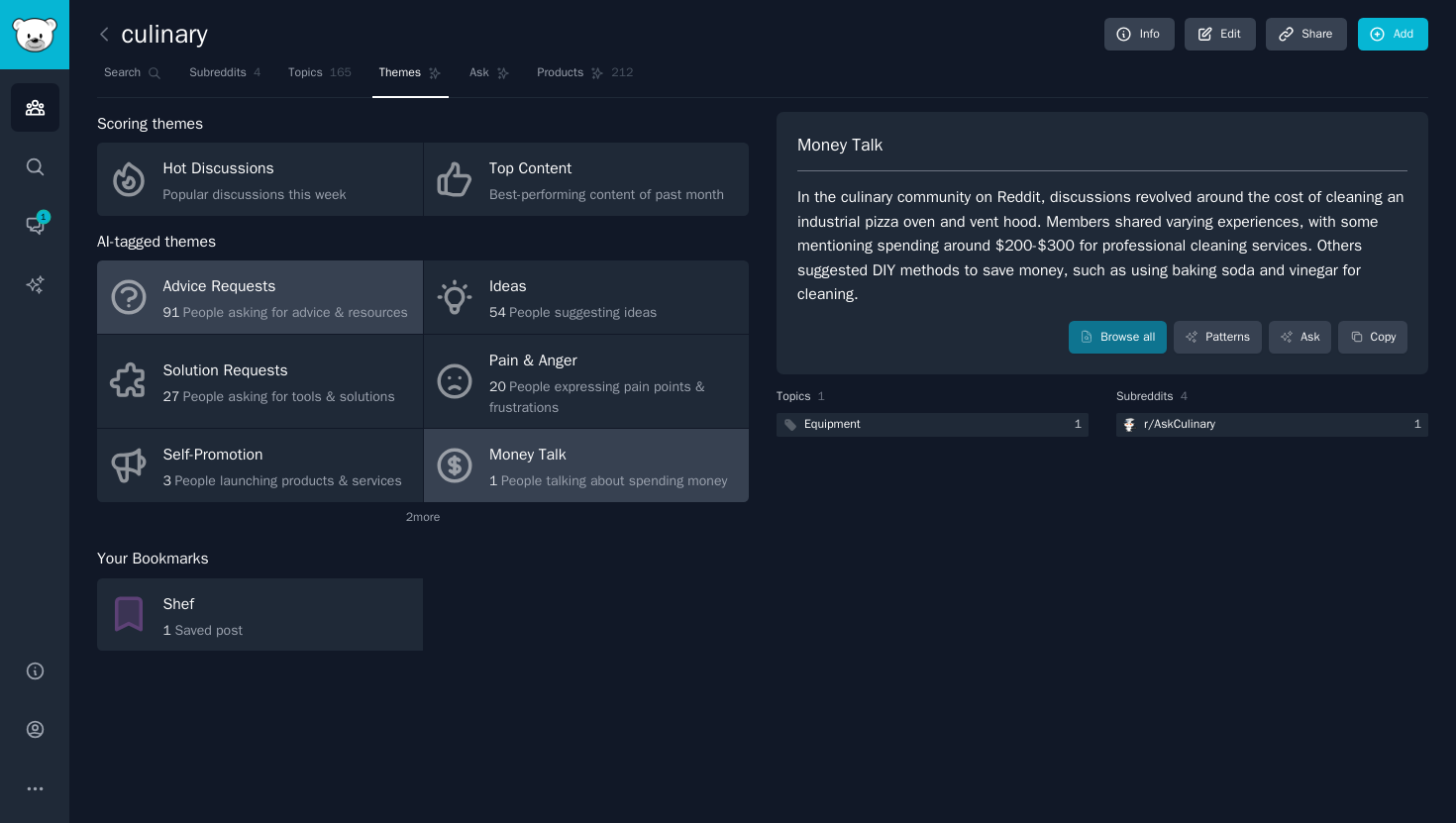 click on "People asking for advice & resources" at bounding box center (295, 312) 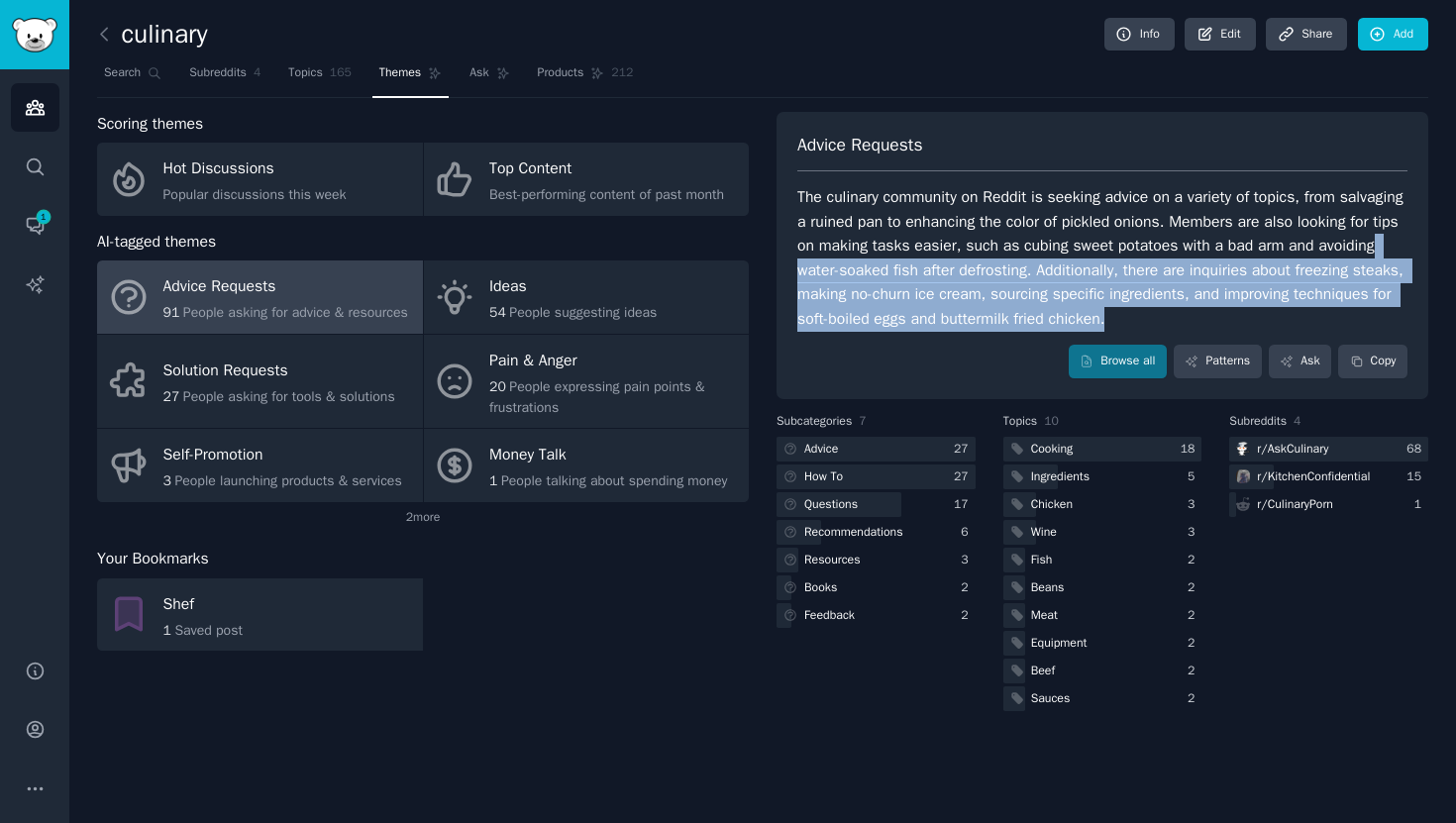 drag, startPoint x: 887, startPoint y: 272, endPoint x: 1320, endPoint y: 317, distance: 435.33206 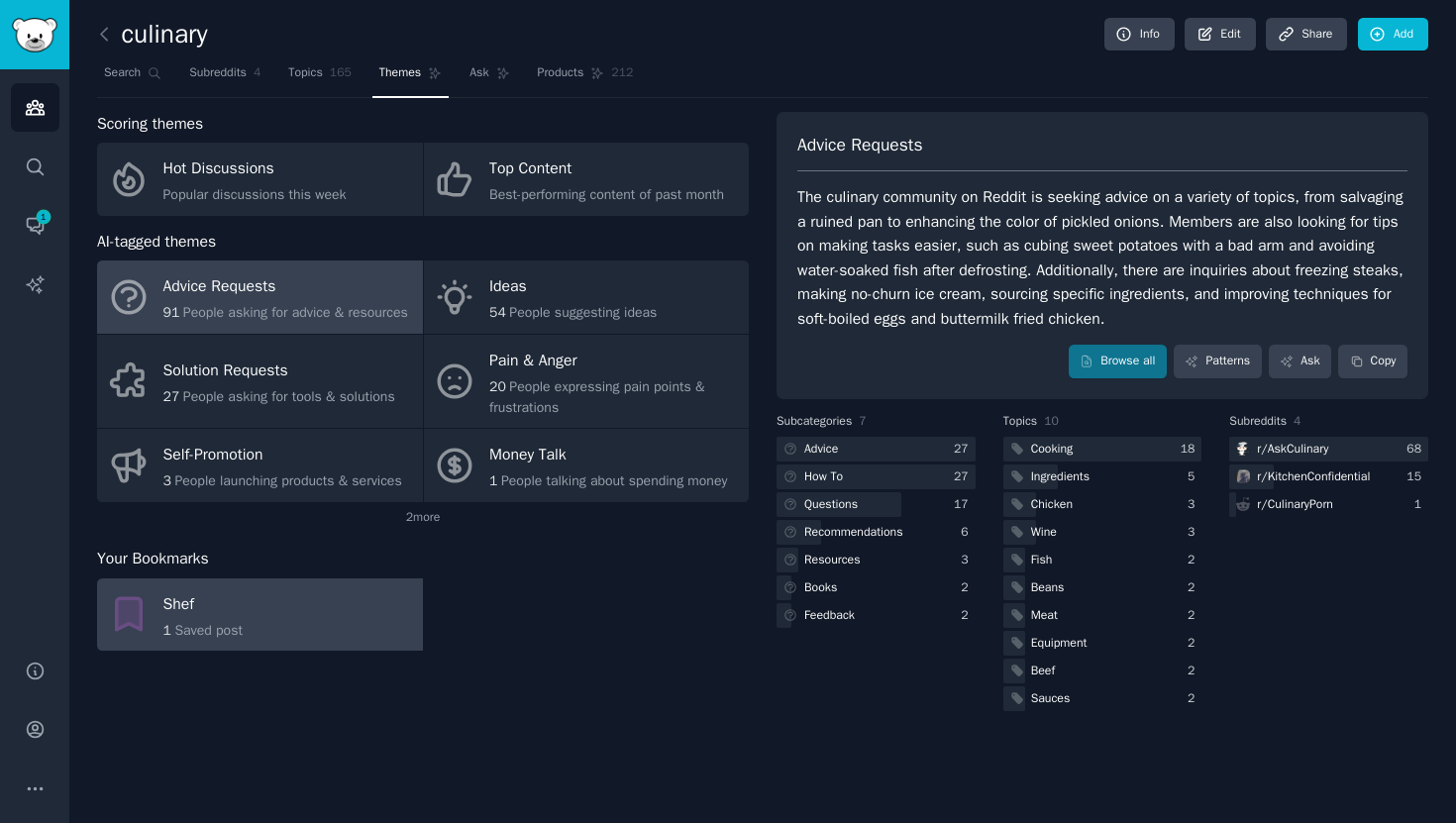 click on "Shef 1 Saved post" at bounding box center [260, 615] 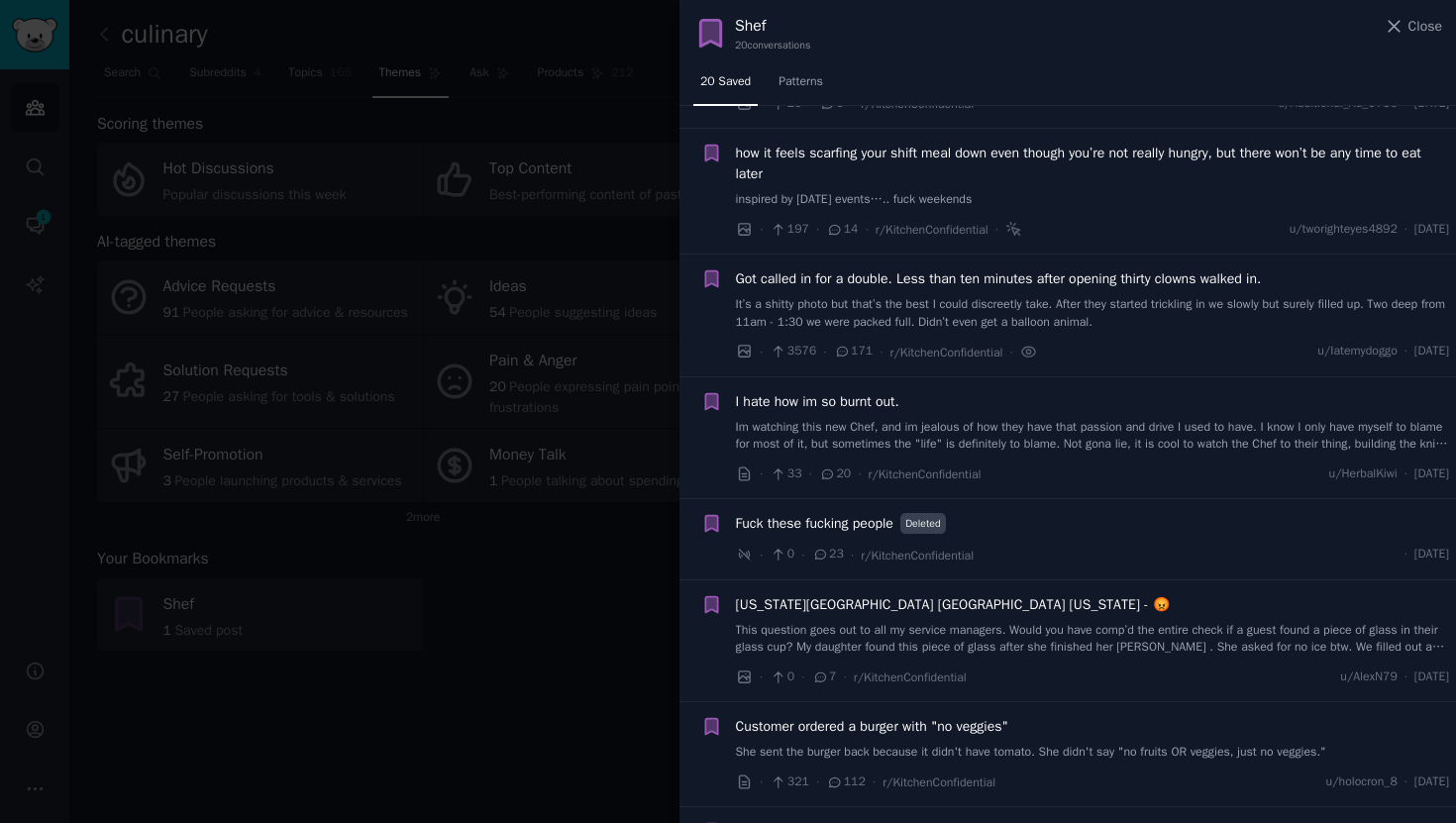 scroll, scrollTop: 133, scrollLeft: 0, axis: vertical 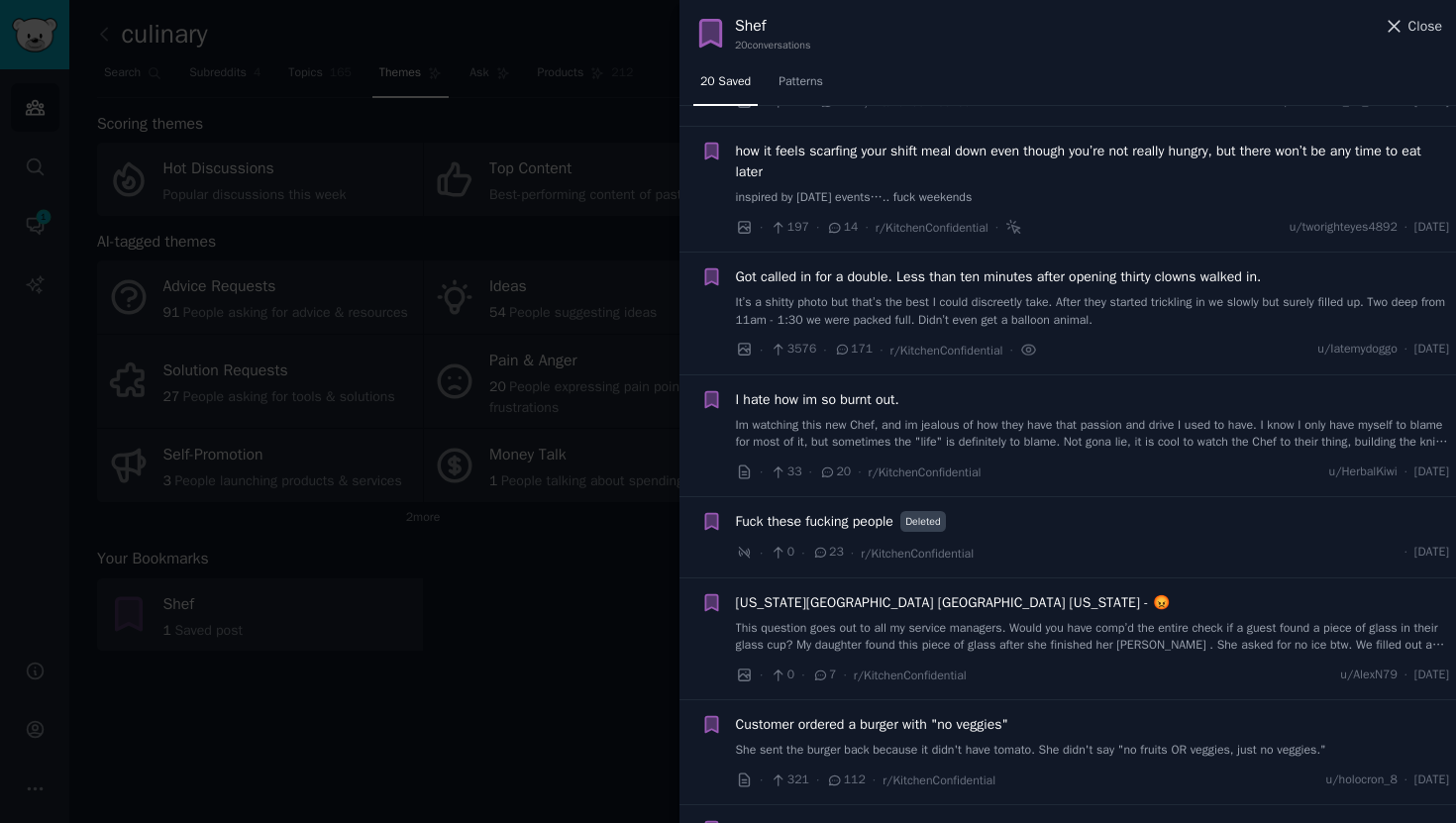 click on "Close" at bounding box center [1425, 26] 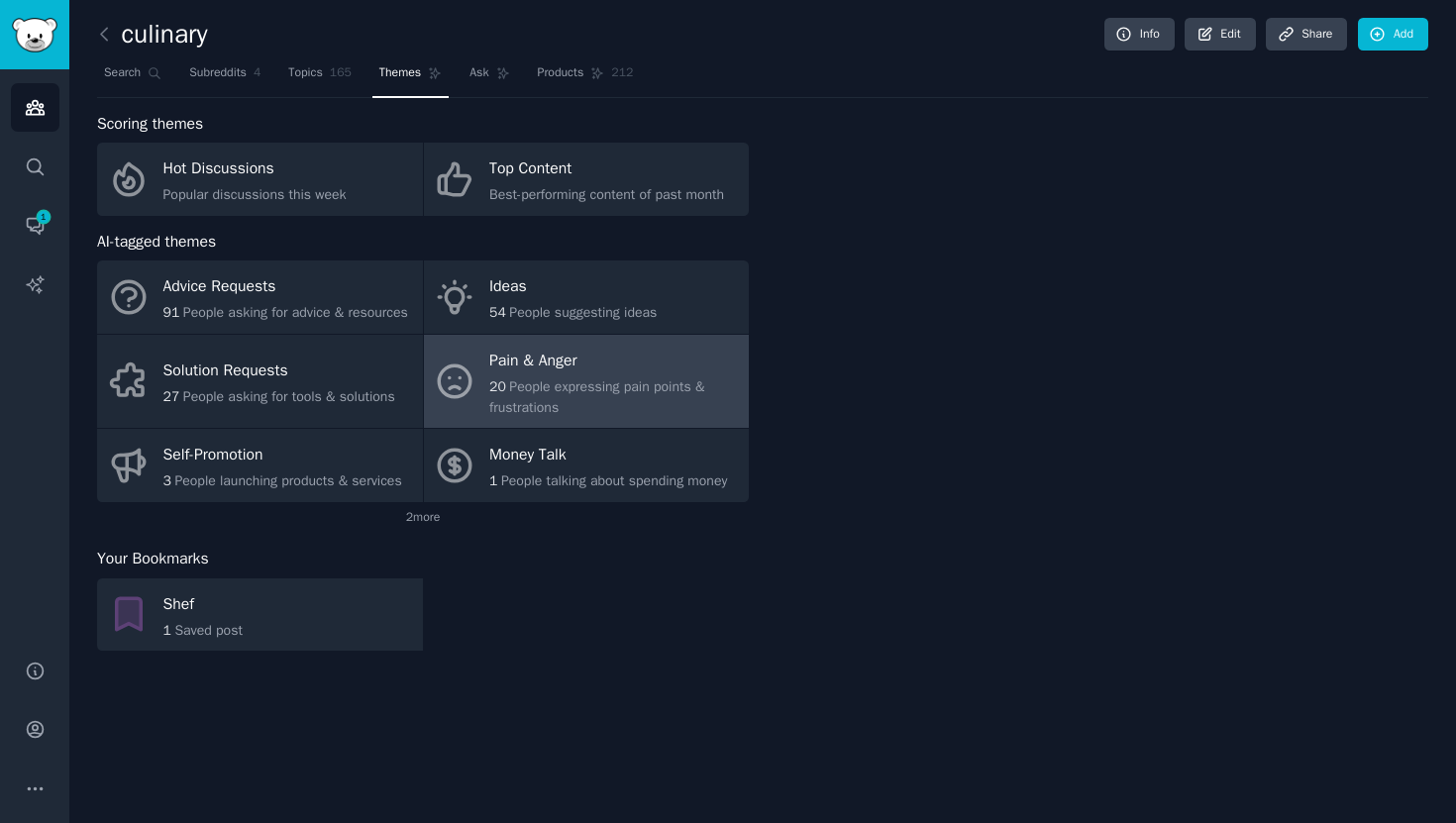 click on "20 People expressing pain points & frustrations" at bounding box center (614, 397) 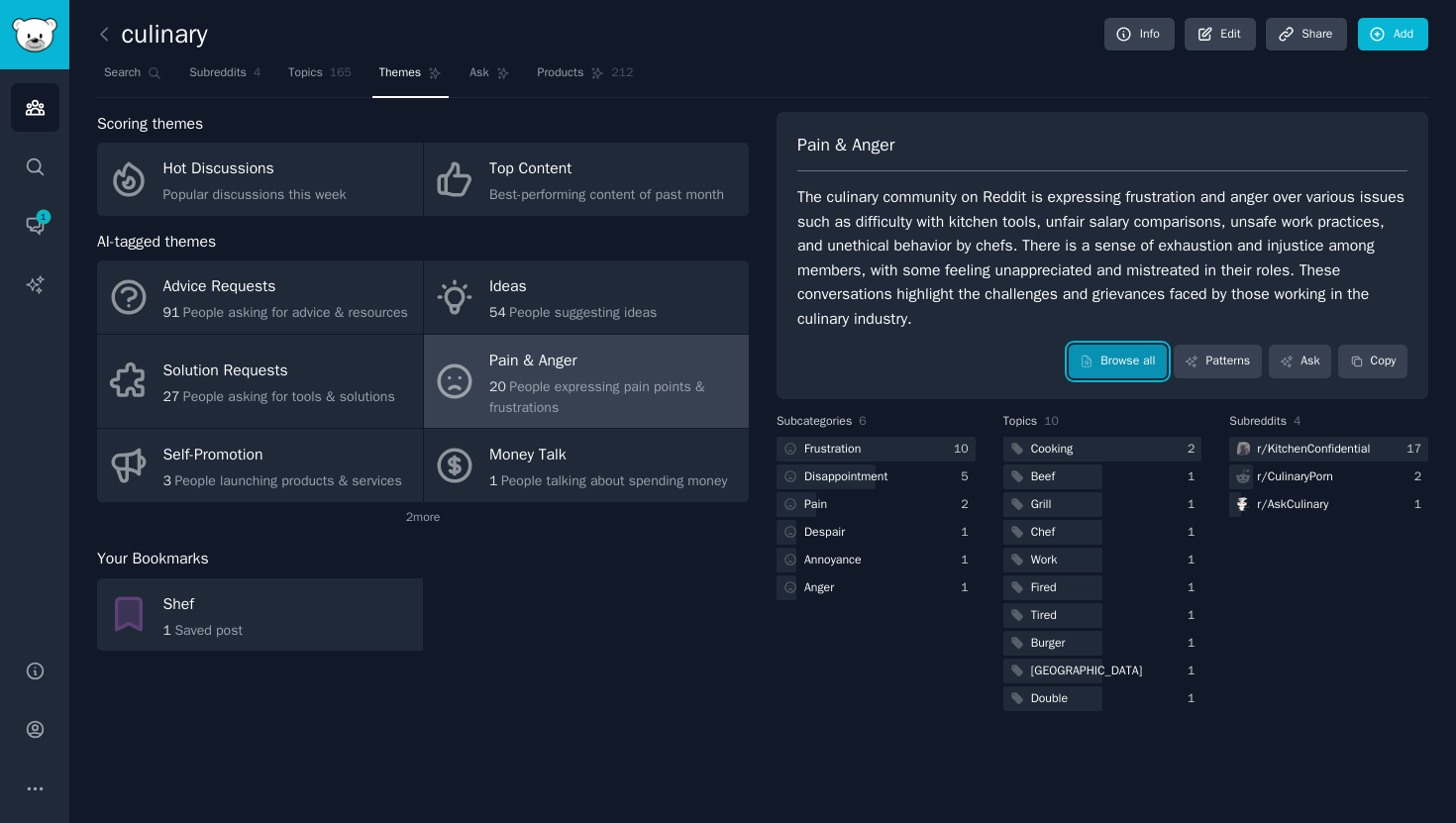 click on "Browse all" at bounding box center [1117, 361] 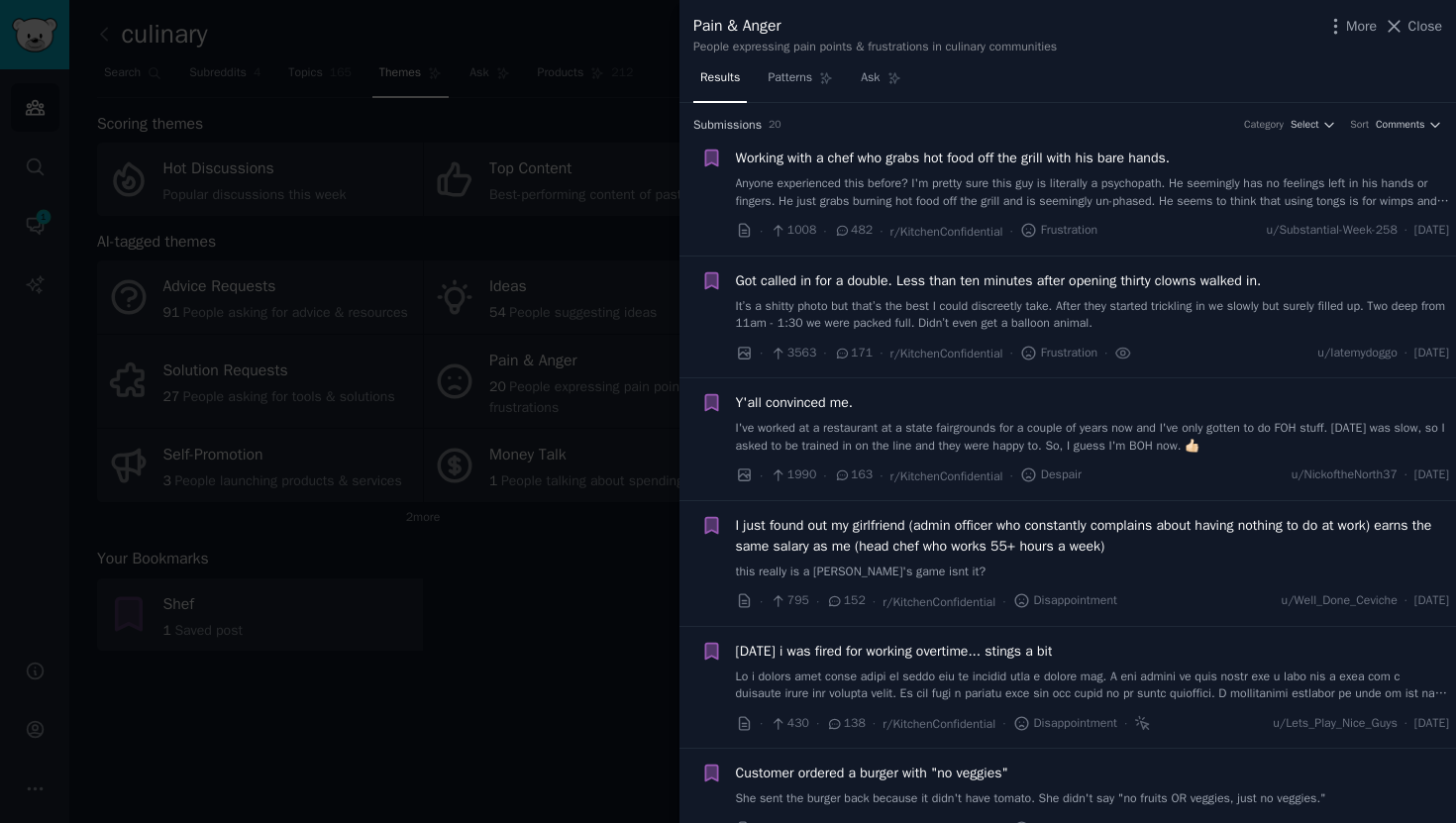 type 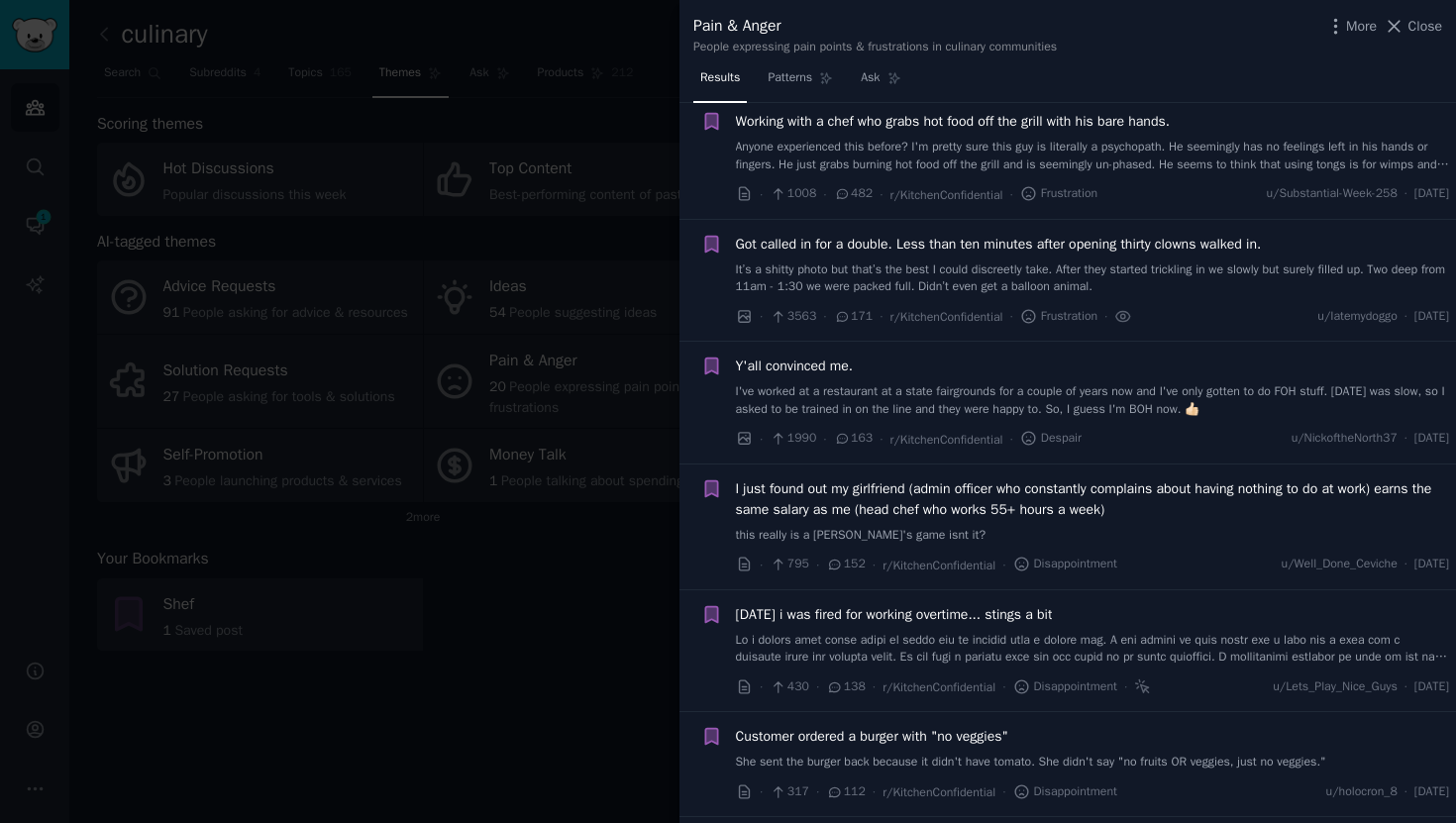 scroll, scrollTop: 0, scrollLeft: 0, axis: both 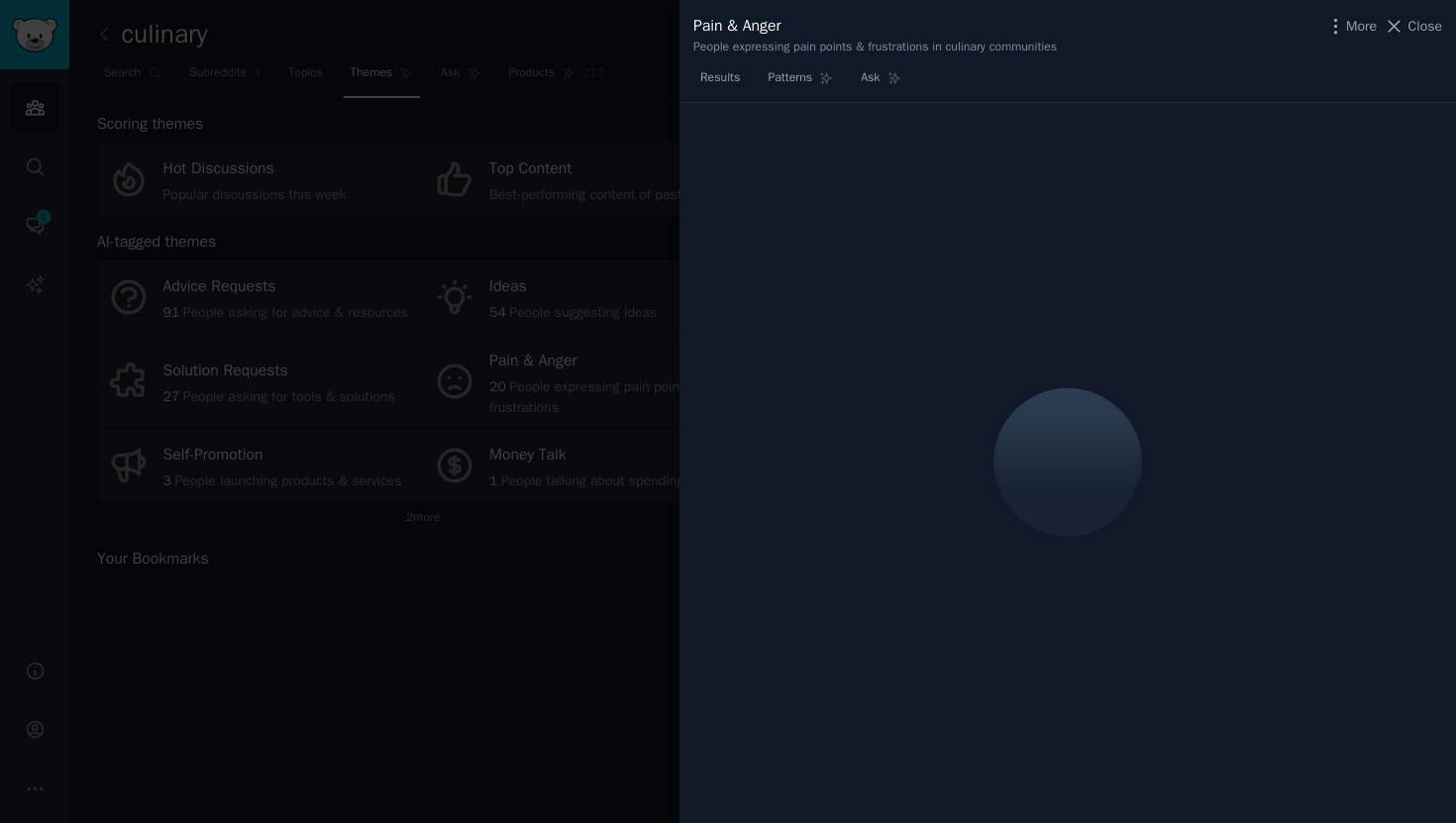 type 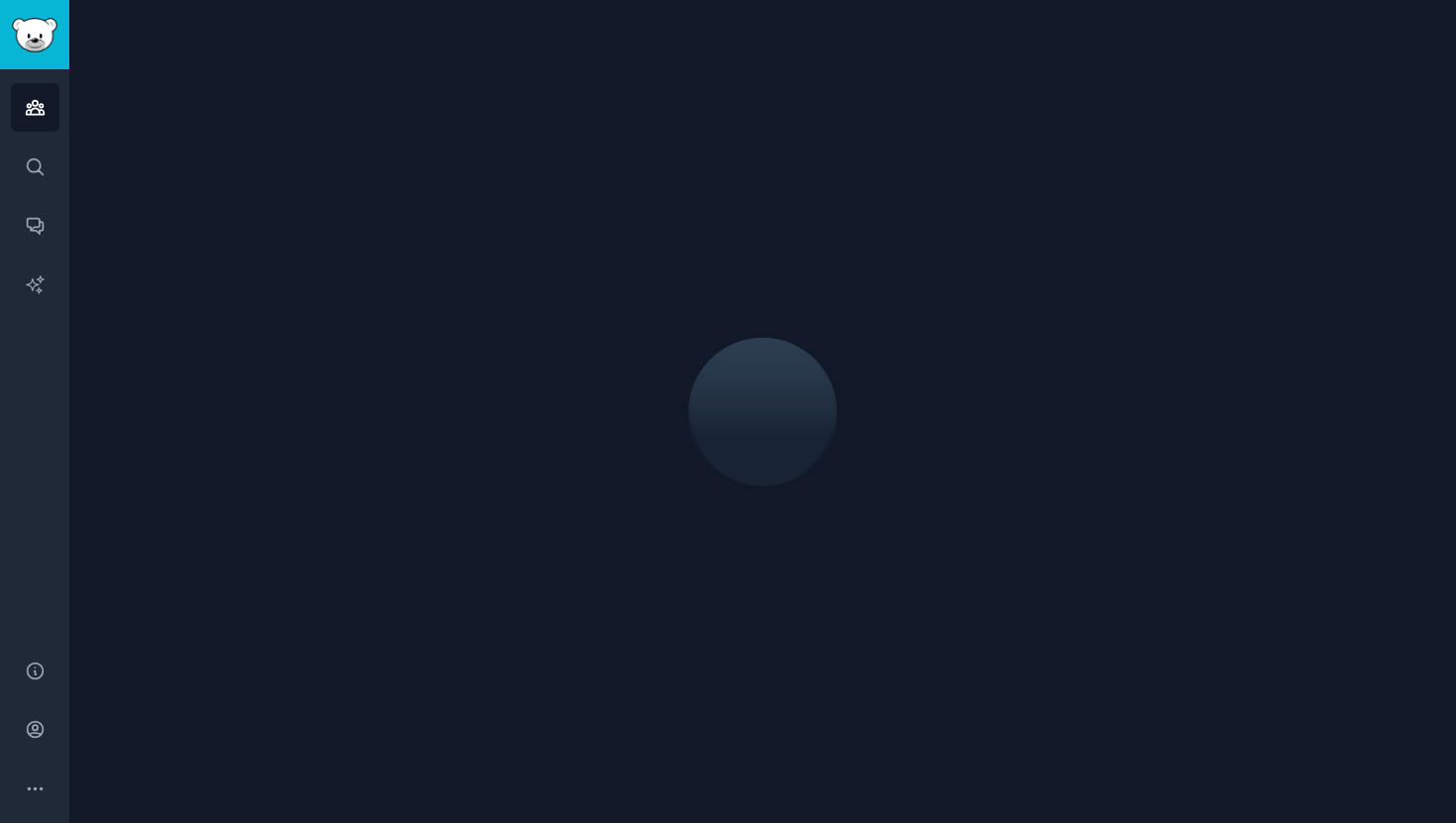 scroll, scrollTop: 0, scrollLeft: 0, axis: both 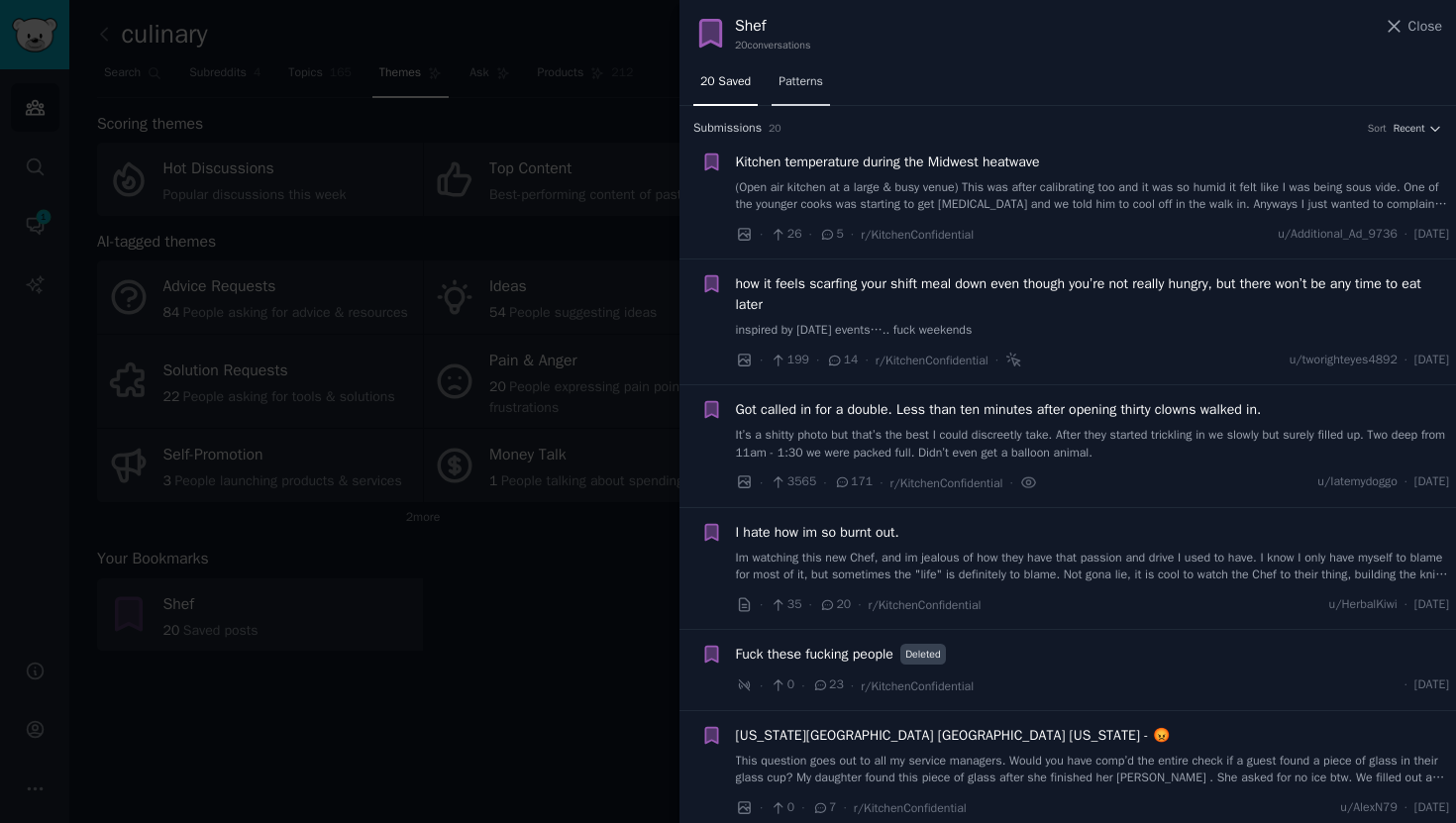 click on "Patterns" at bounding box center [800, 86] 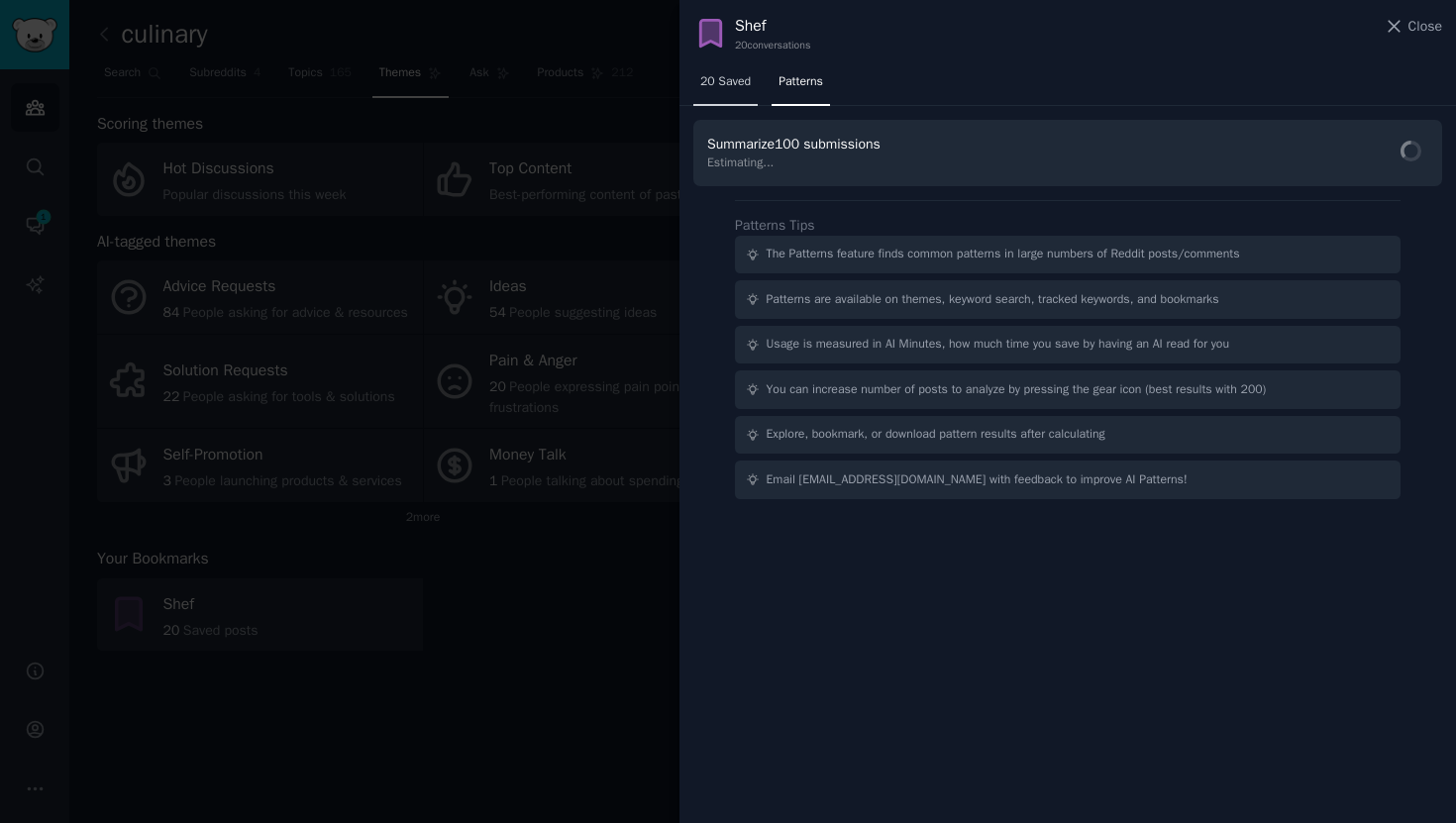 click on "20 Saved" at bounding box center (725, 82) 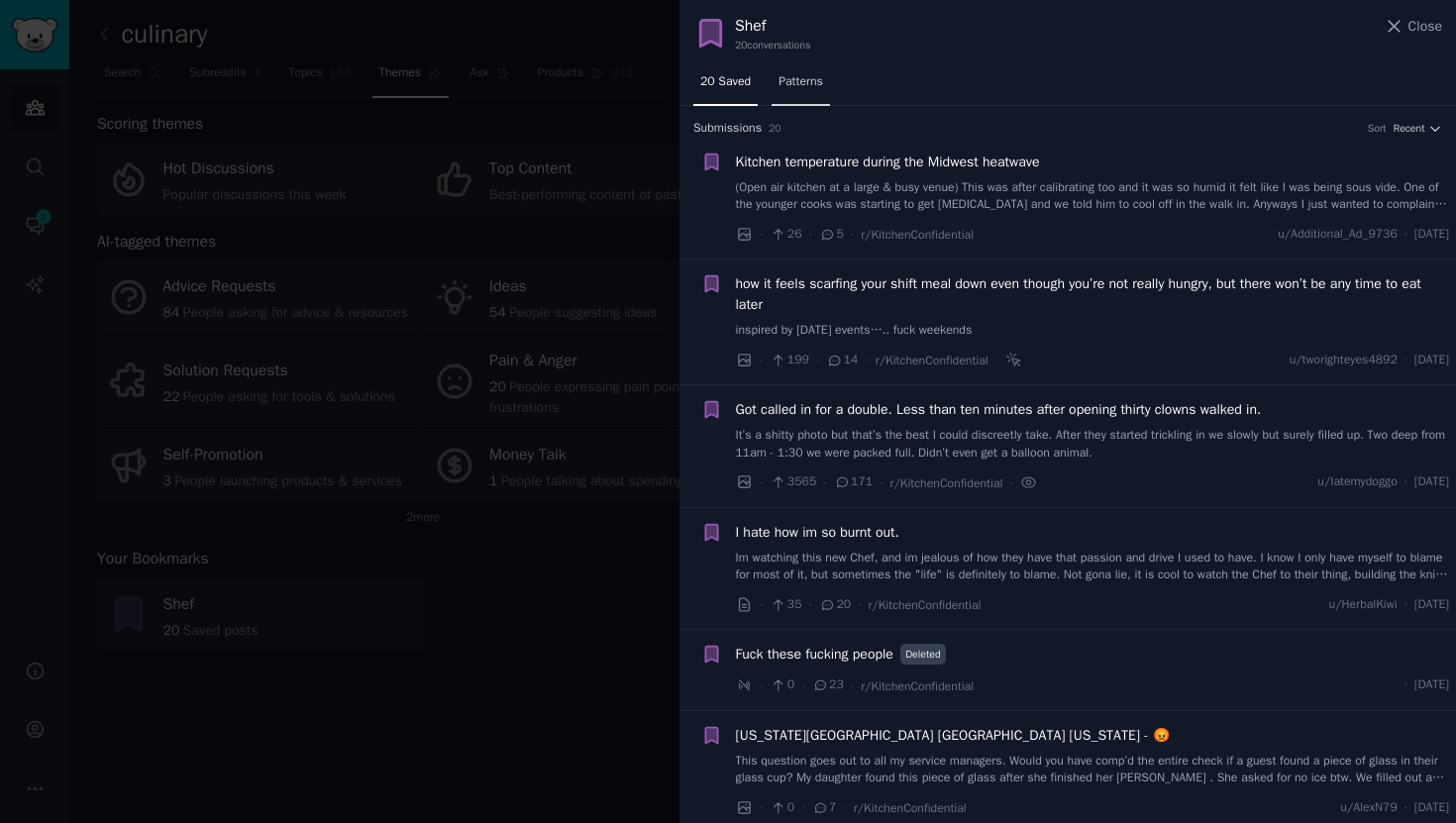 click on "Patterns" at bounding box center [800, 86] 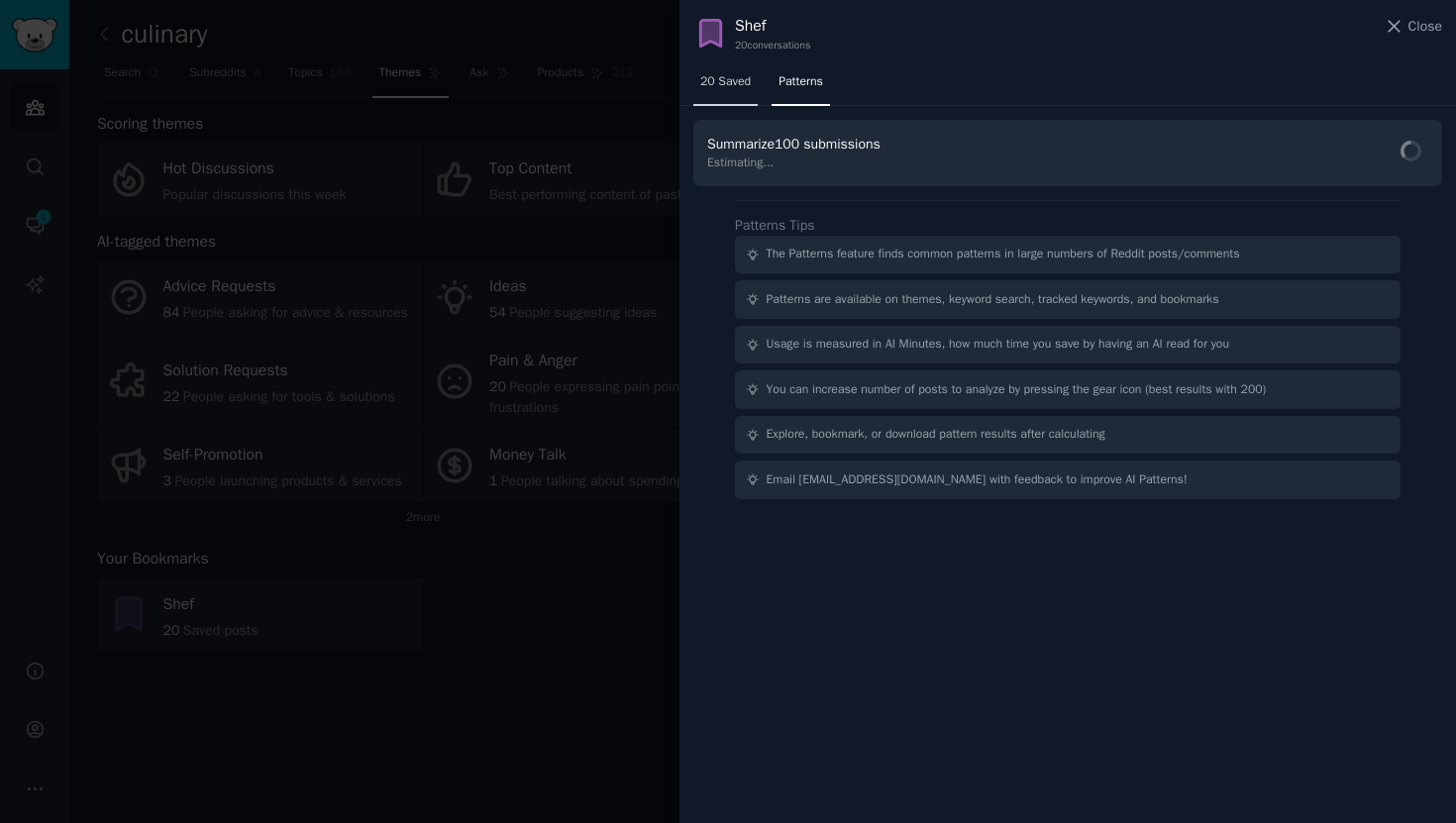click on "20 Saved" at bounding box center (725, 82) 